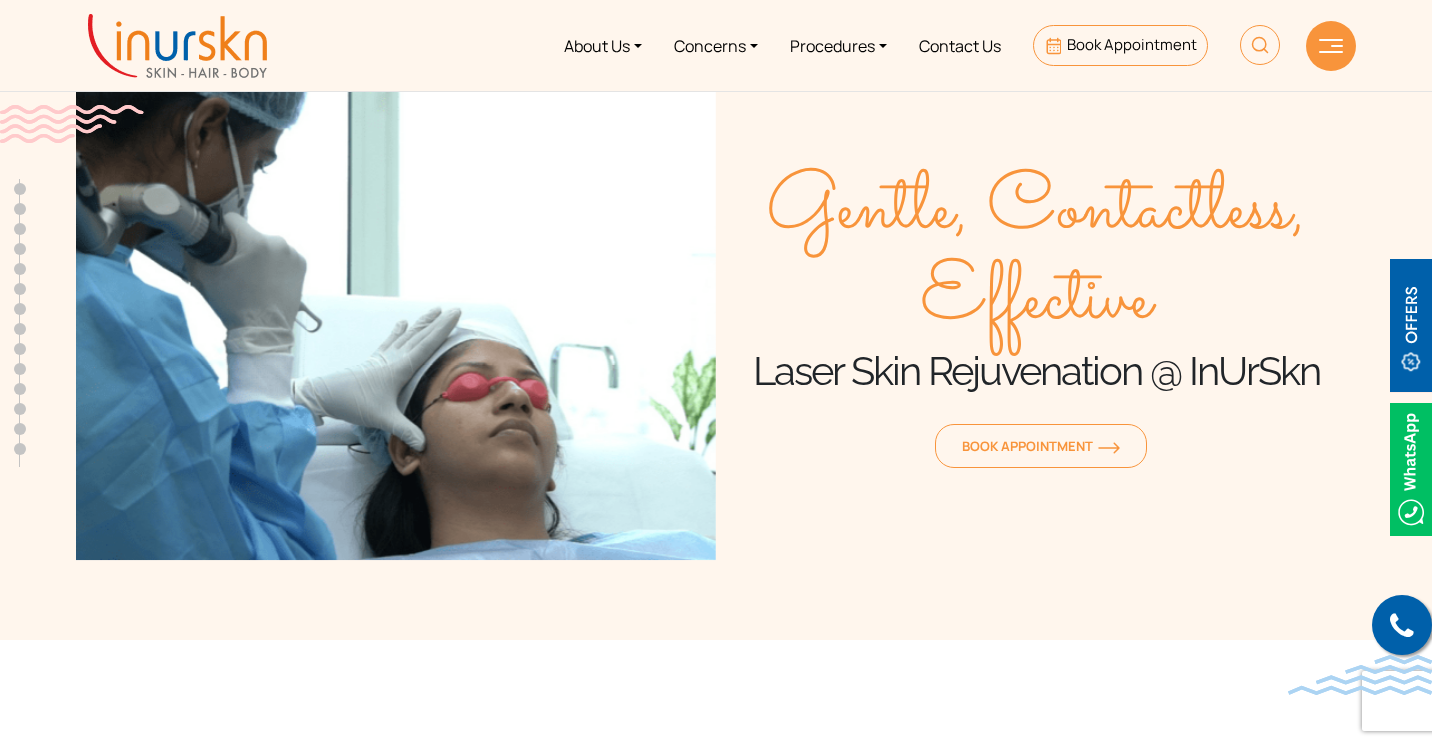 scroll, scrollTop: 0, scrollLeft: 0, axis: both 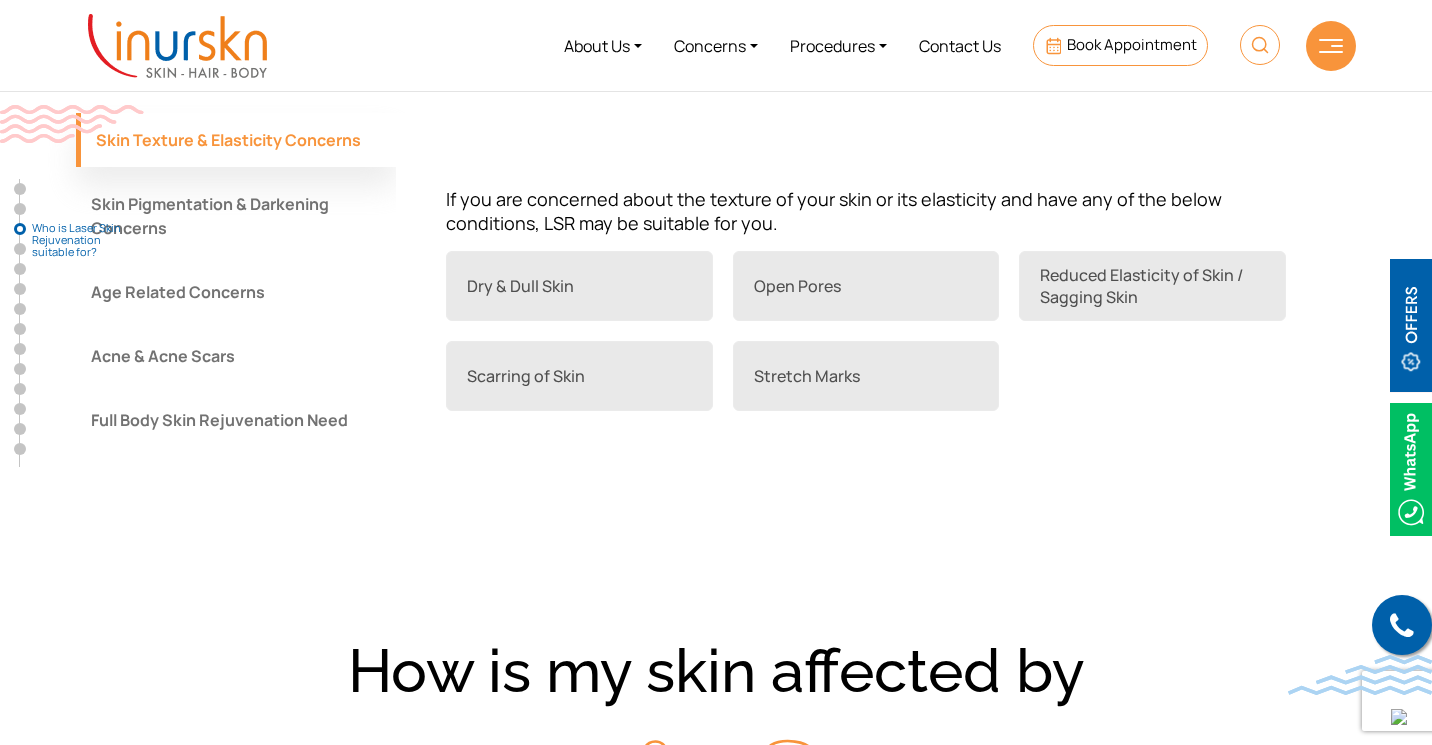 click on "Acne & Acne Scars" at bounding box center (236, 356) 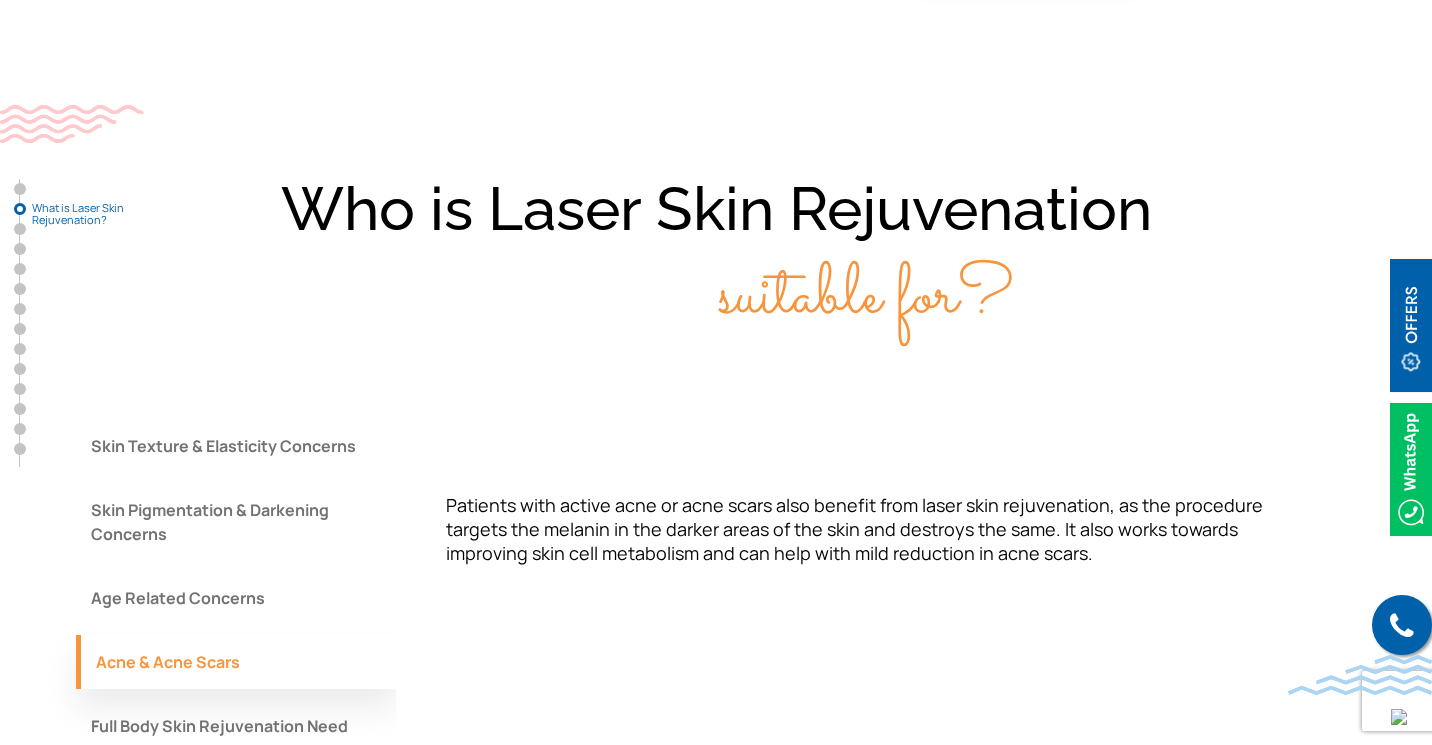 scroll, scrollTop: 1437, scrollLeft: 0, axis: vertical 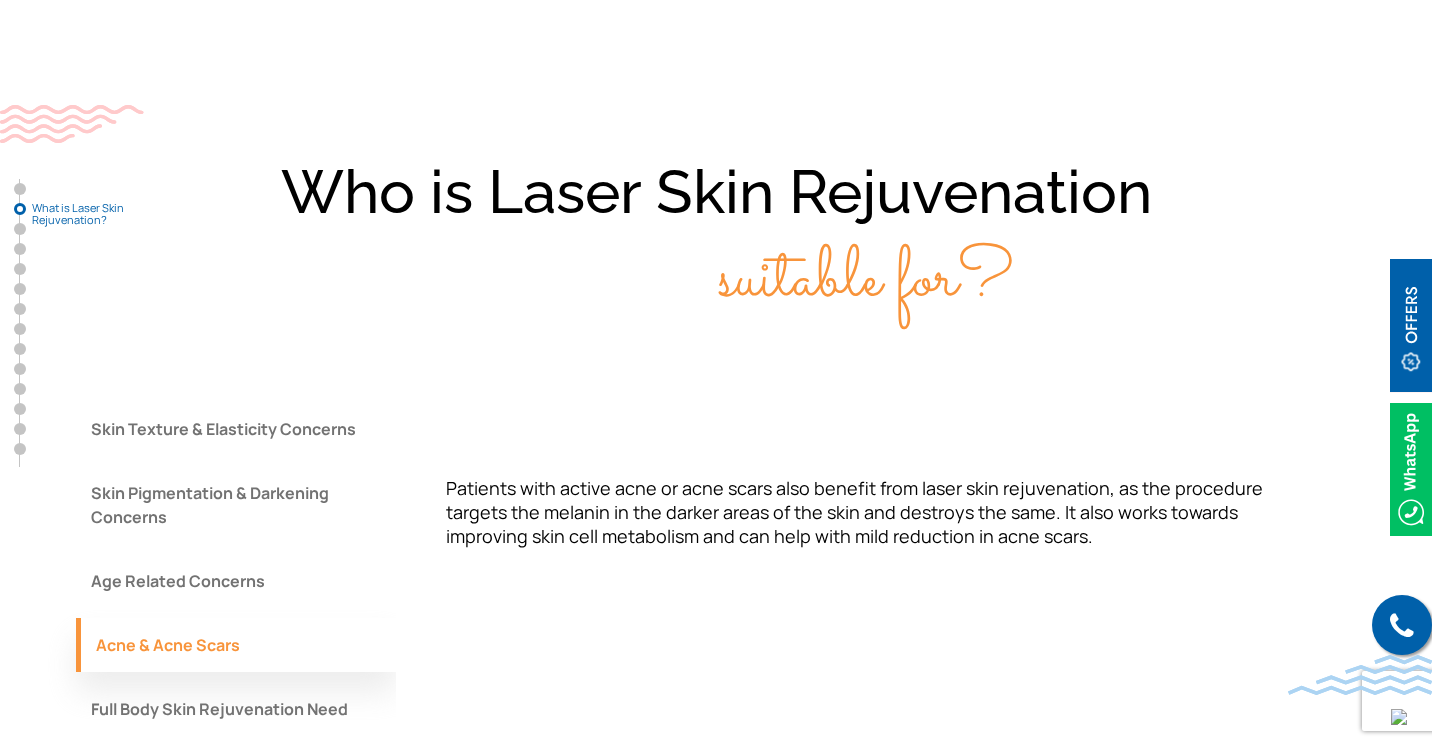 click on "Skin Pigmentation & Darkening Concerns" at bounding box center (236, 505) 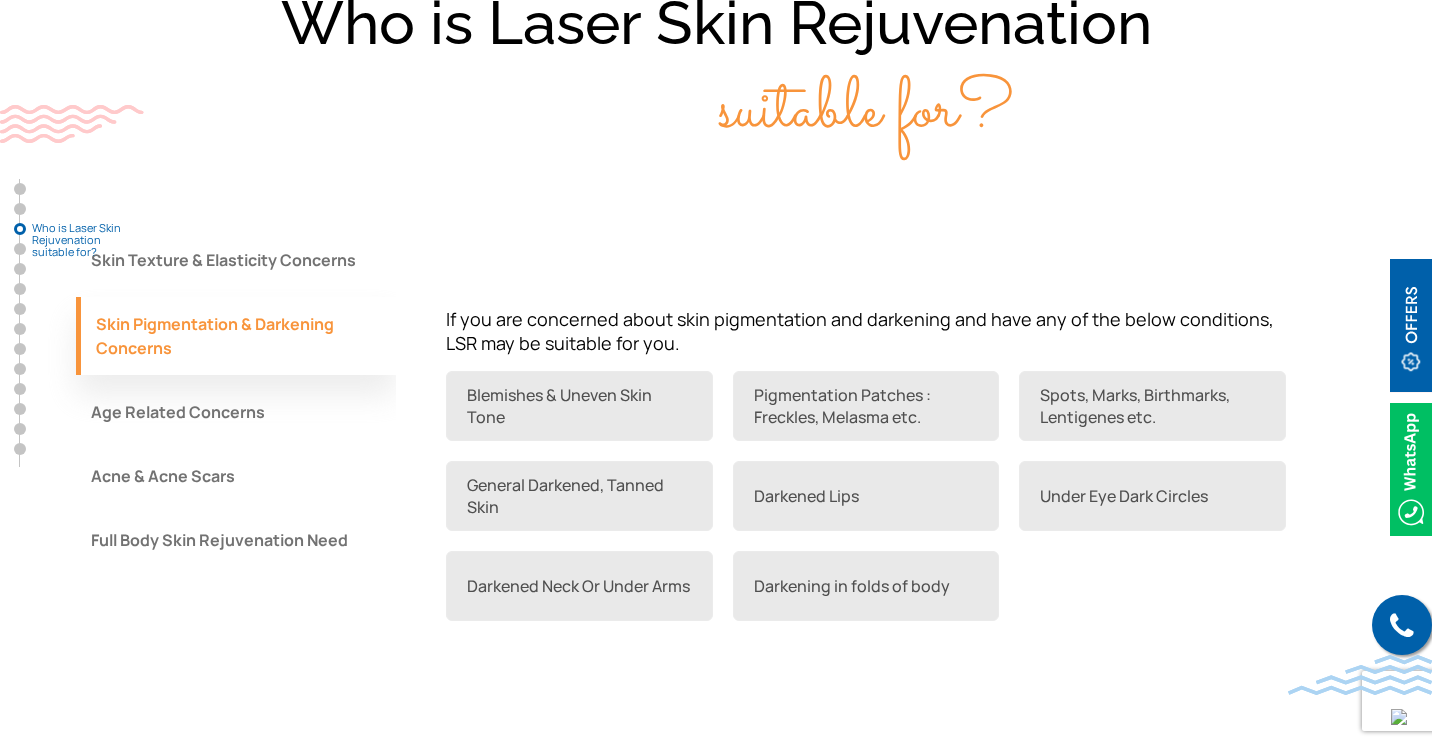 scroll, scrollTop: 1607, scrollLeft: 0, axis: vertical 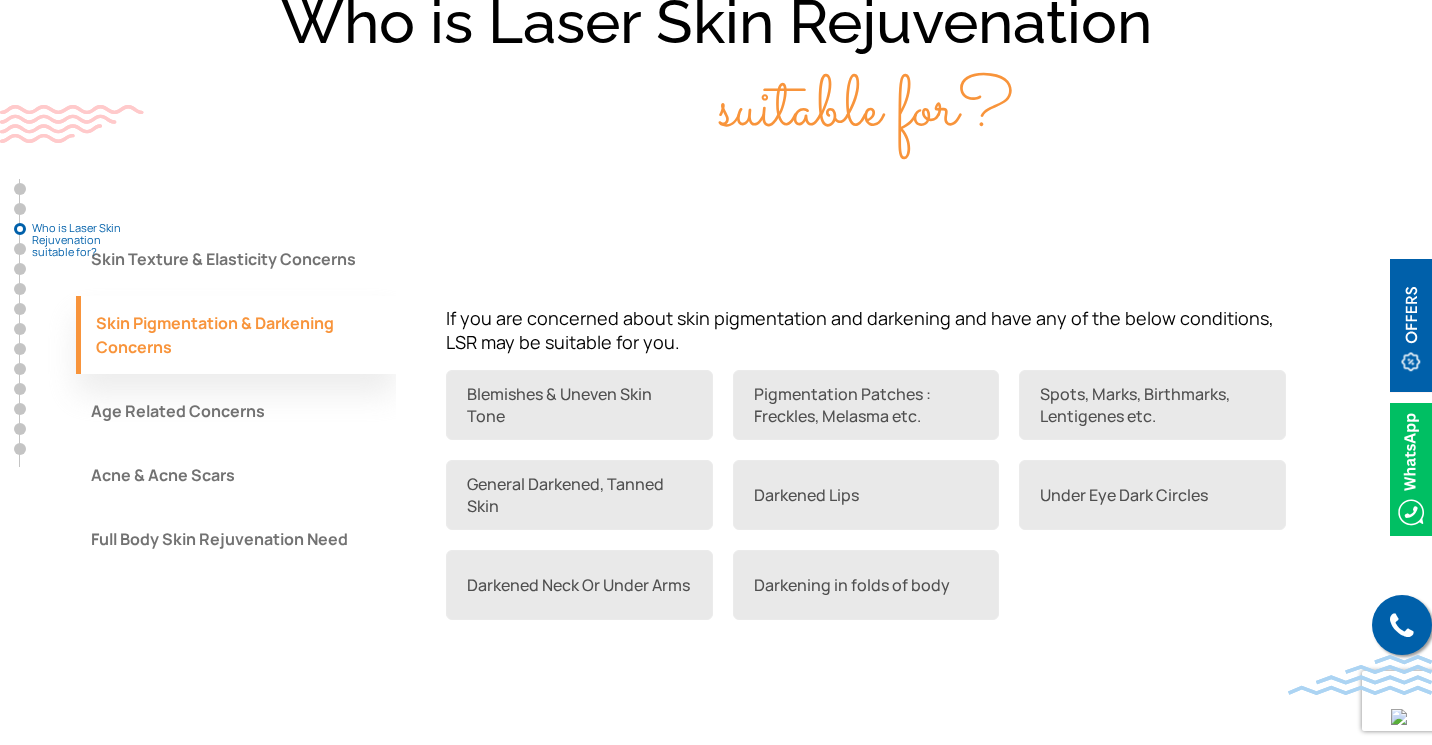 click on "Darkening in folds of body" at bounding box center (866, 585) 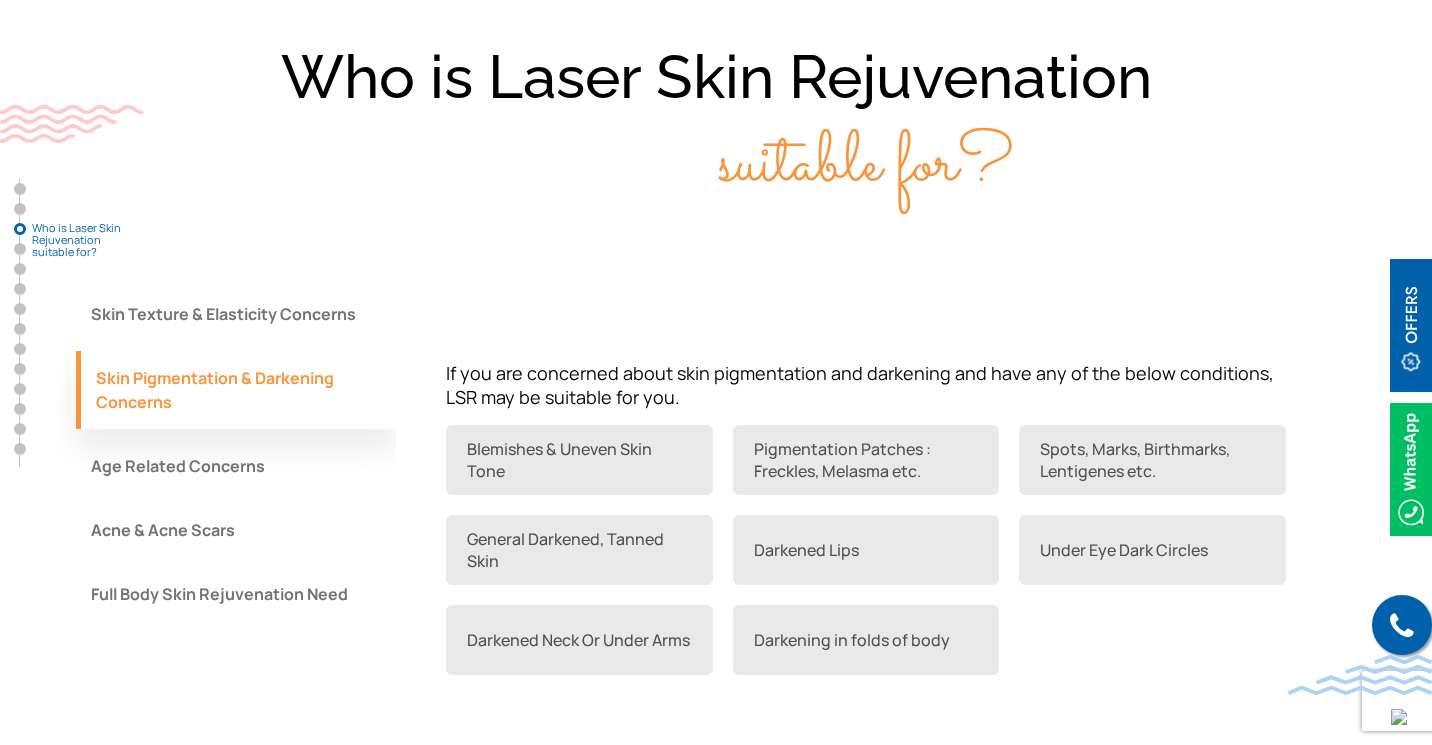 scroll, scrollTop: 1553, scrollLeft: 0, axis: vertical 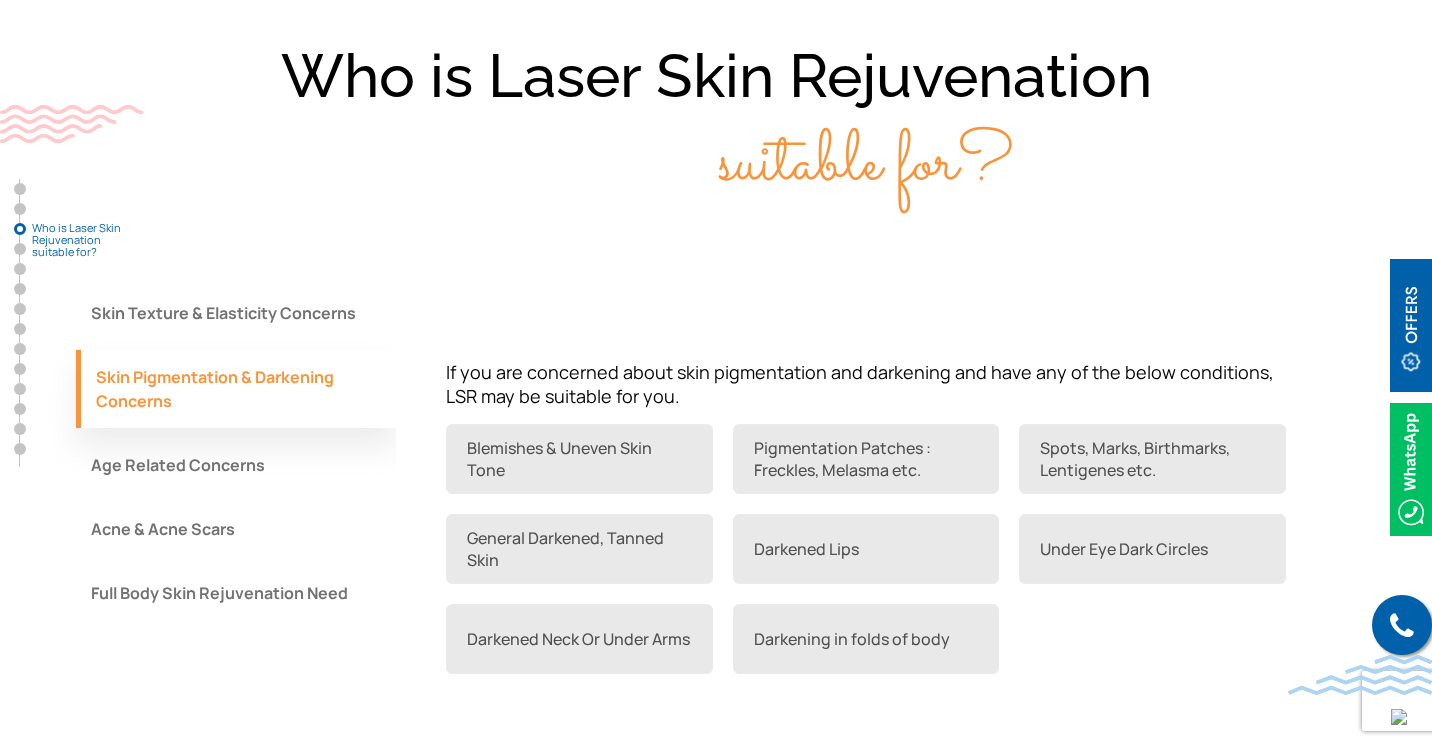click on "Spots, Marks, Birthmarks, Lentigenes etc." at bounding box center [1152, 459] 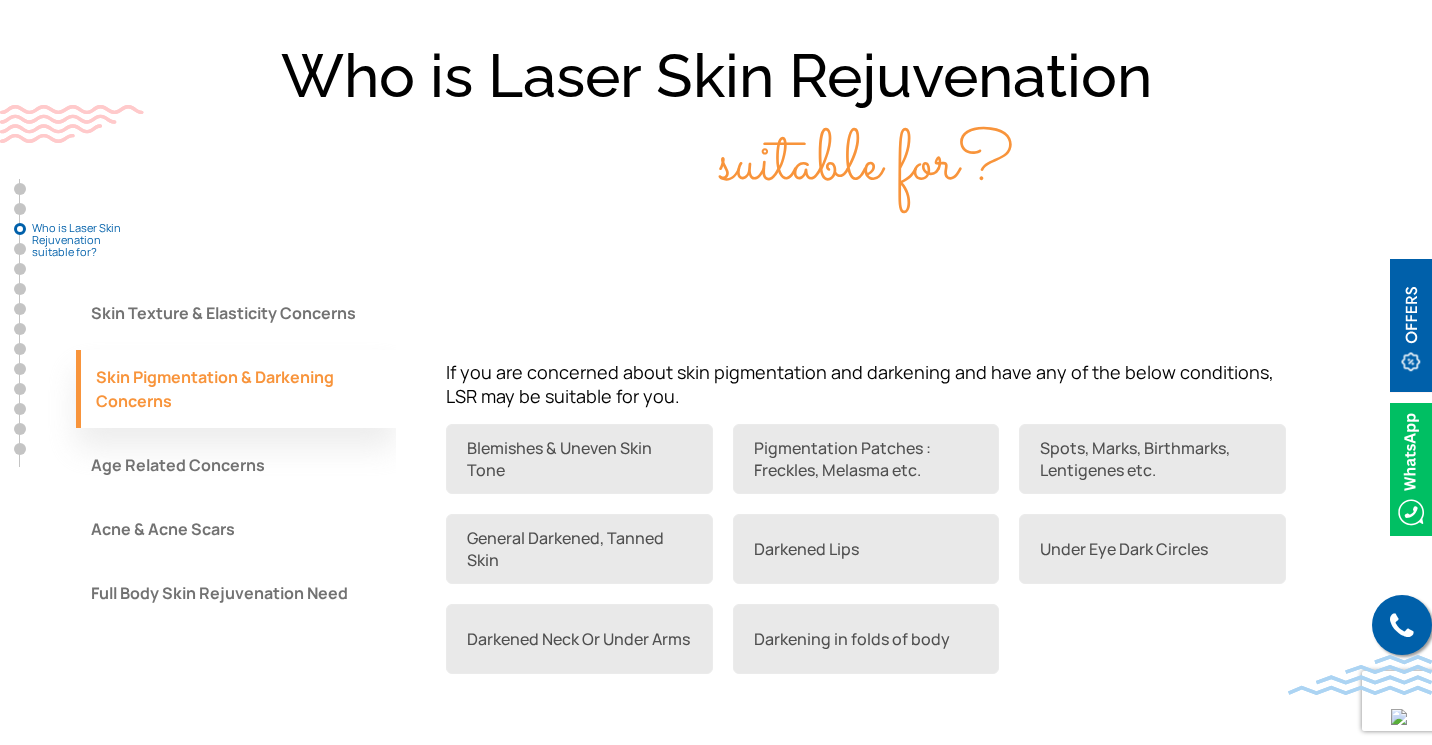 click on "Darkening in folds of body" at bounding box center (866, 639) 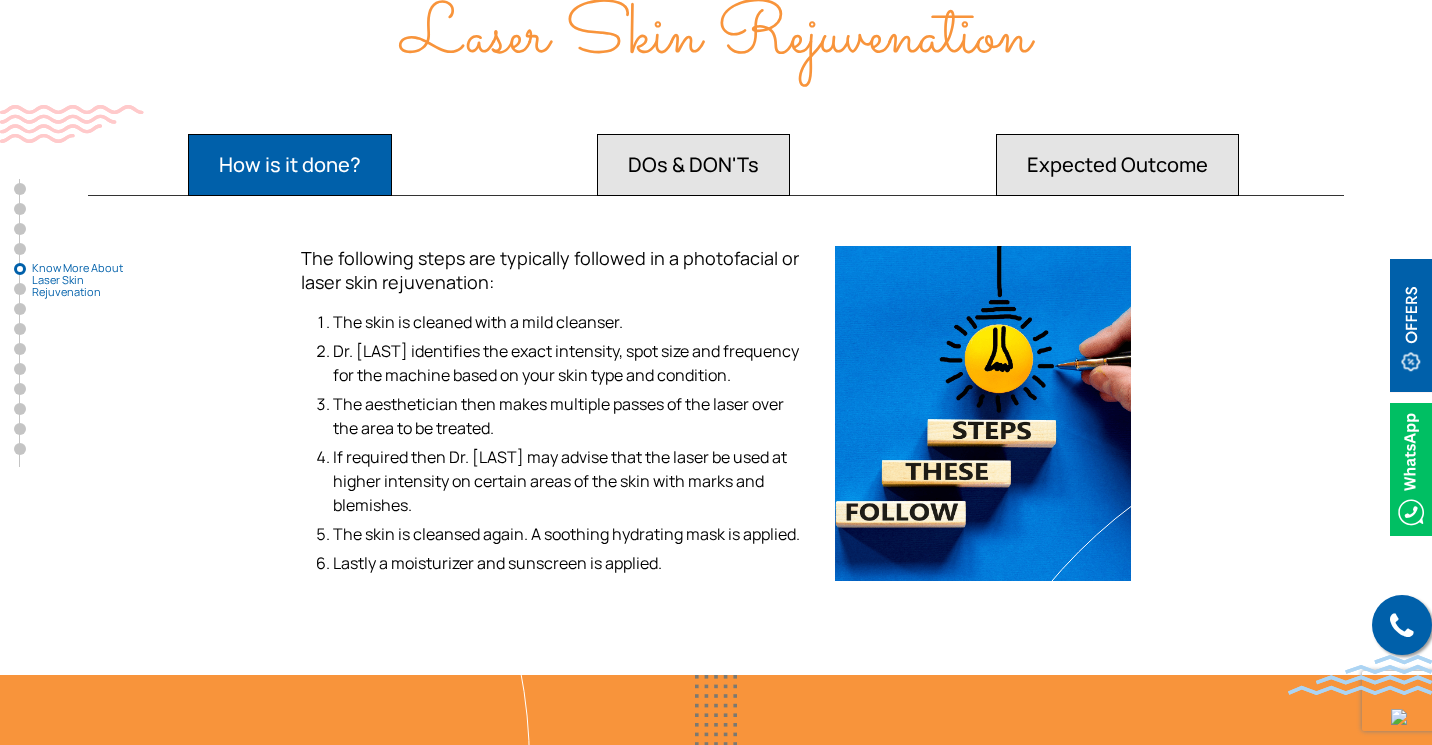 scroll, scrollTop: 3667, scrollLeft: 0, axis: vertical 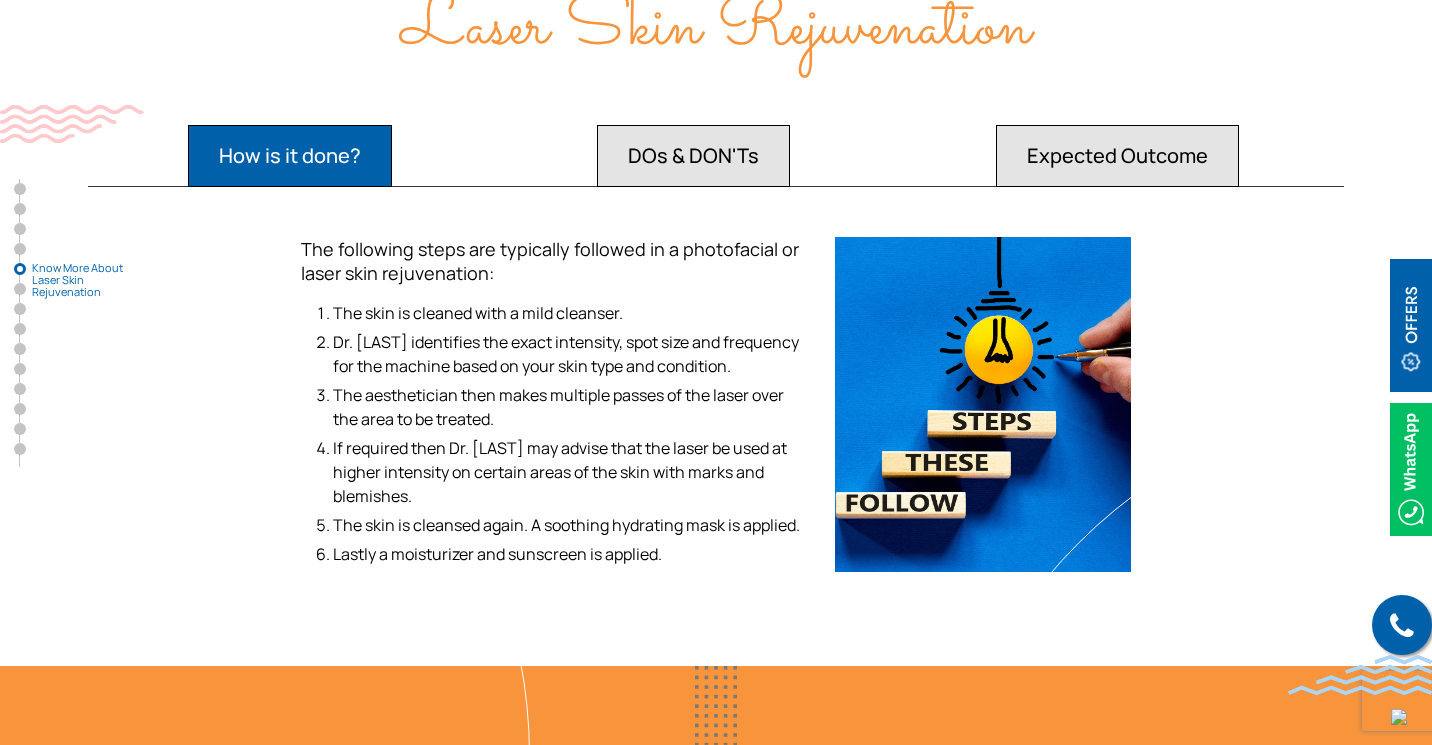 click on "Expected Outcome" at bounding box center [290, 156] 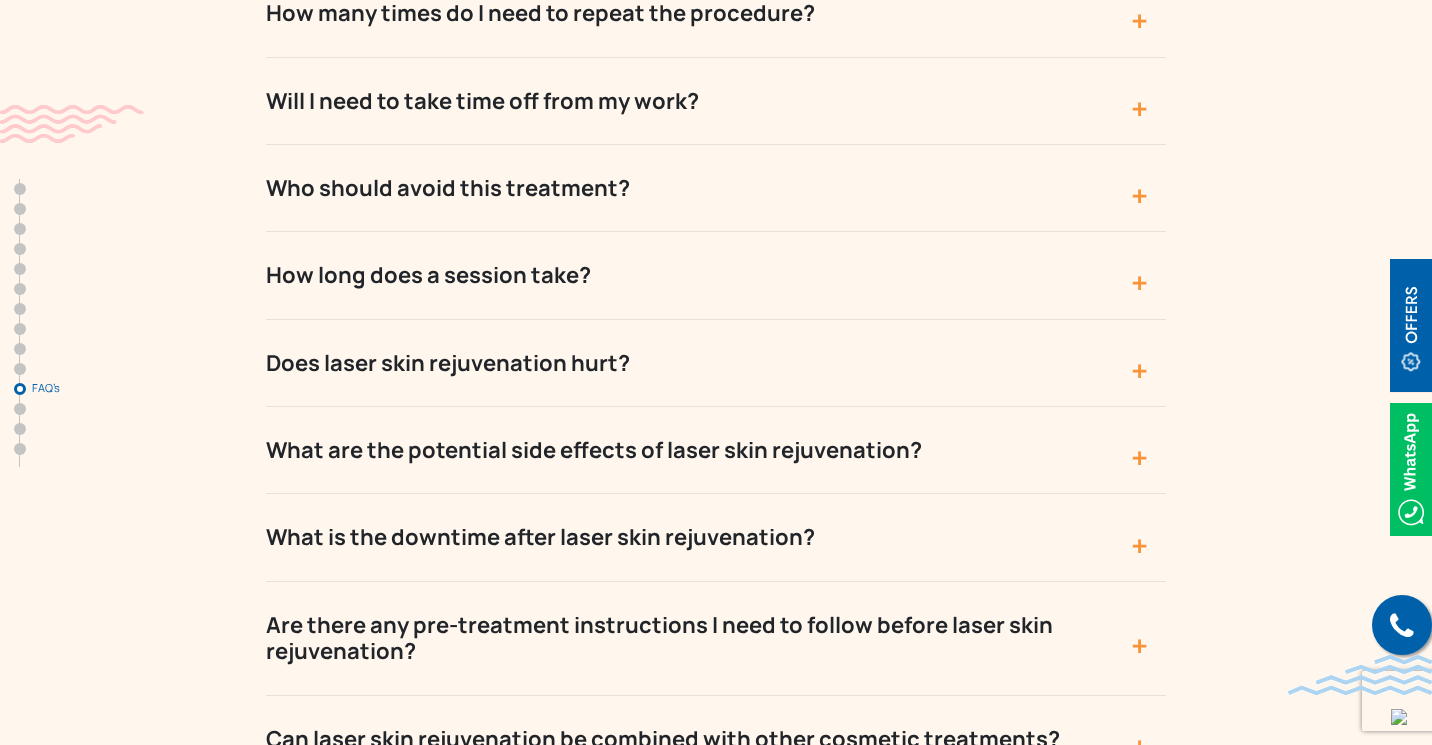 scroll, scrollTop: 8698, scrollLeft: 0, axis: vertical 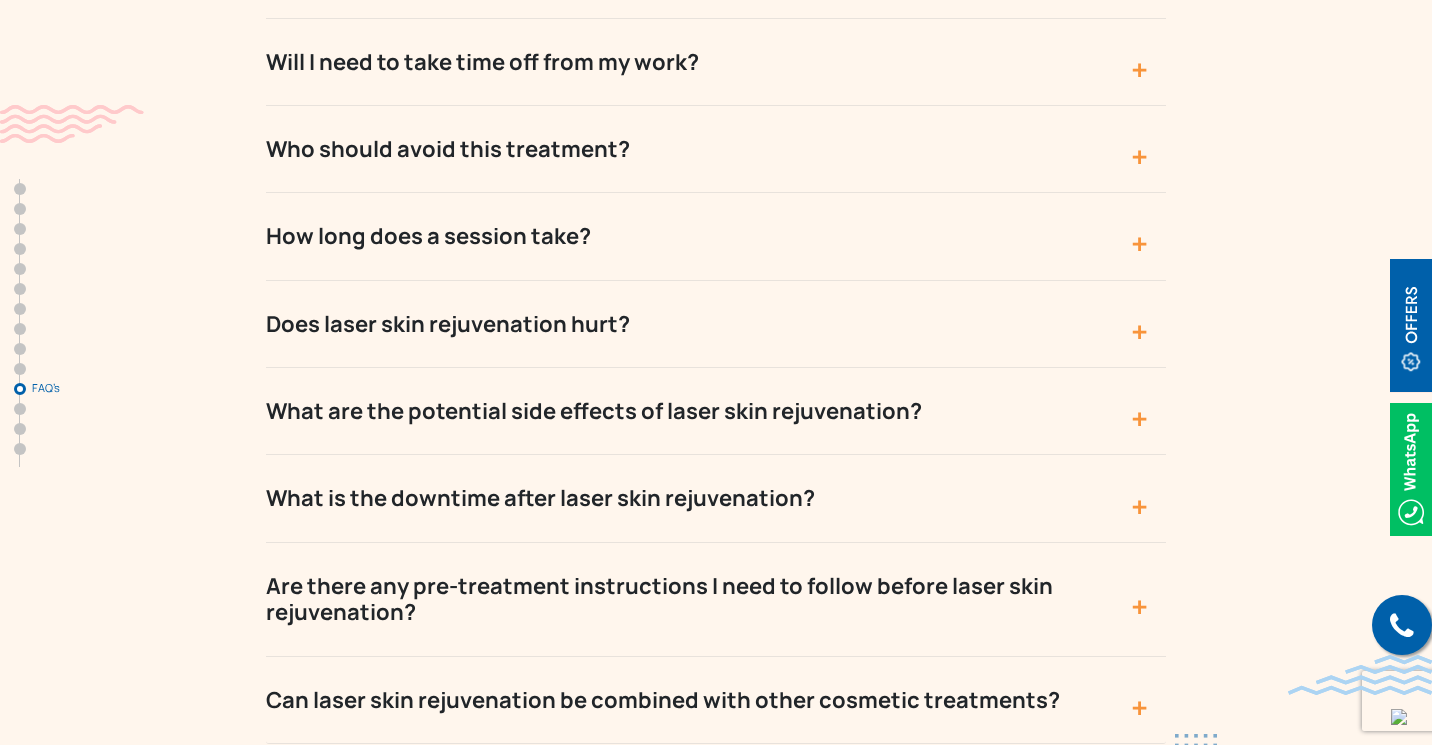 click on "What is the downtime after laser skin rejuvenation?" at bounding box center (716, 498) 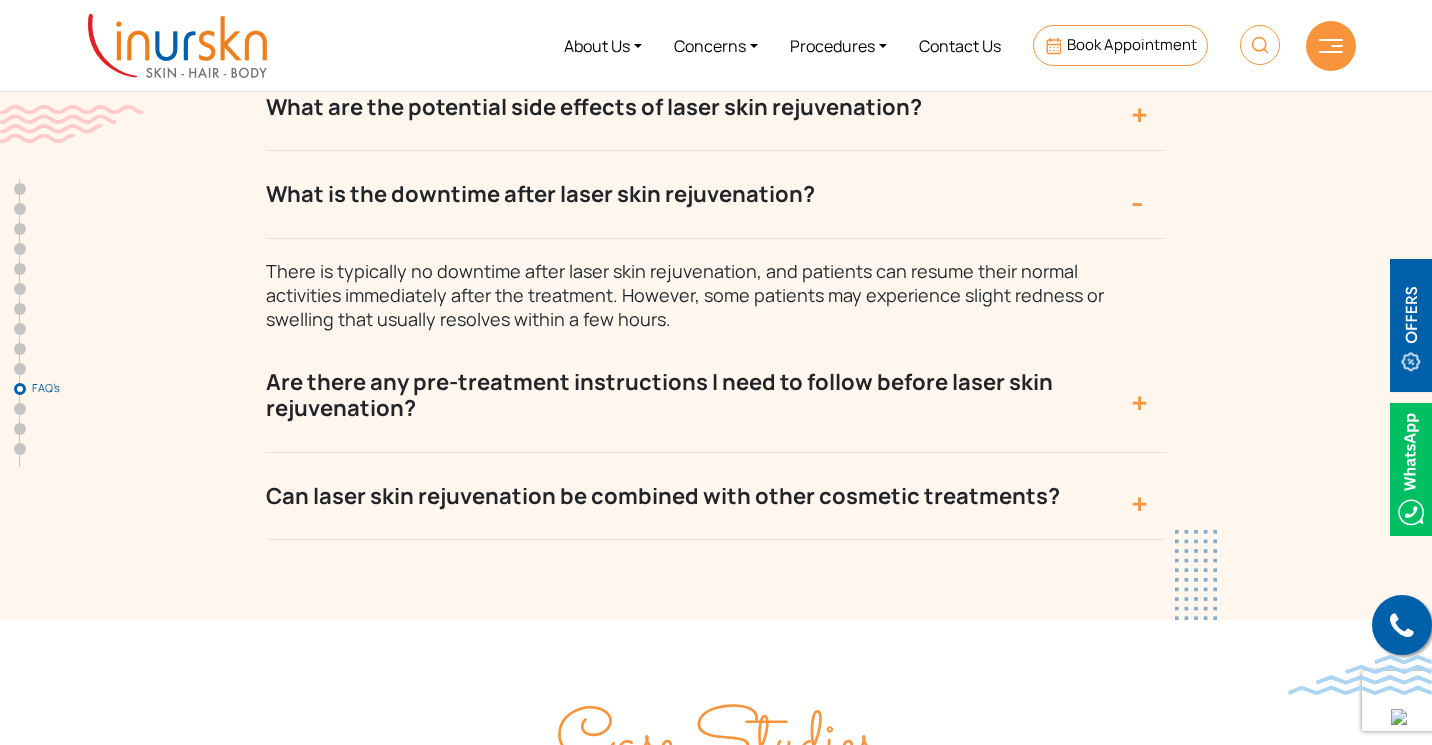 scroll, scrollTop: 8991, scrollLeft: 0, axis: vertical 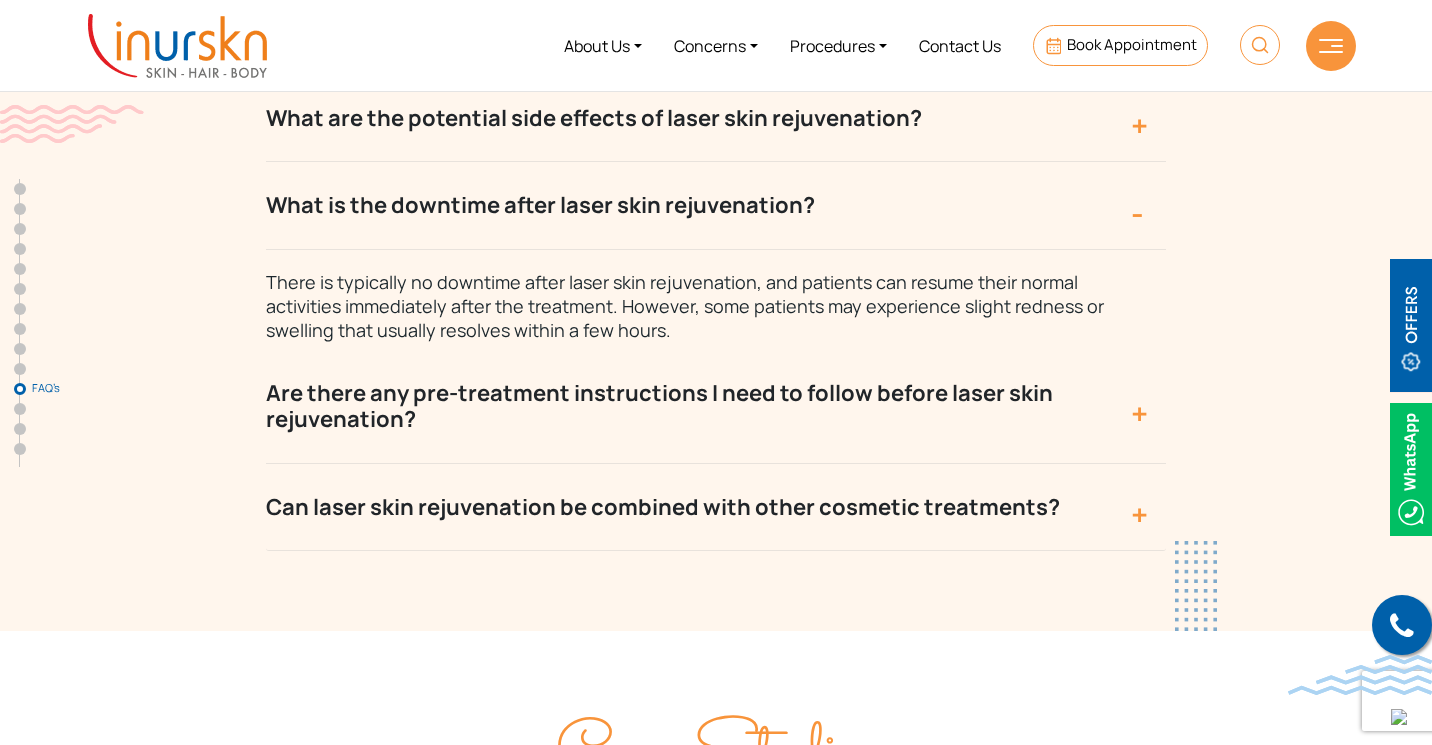 click on "Can laser skin rejuvenation be combined with other cosmetic treatments?" at bounding box center (716, 507) 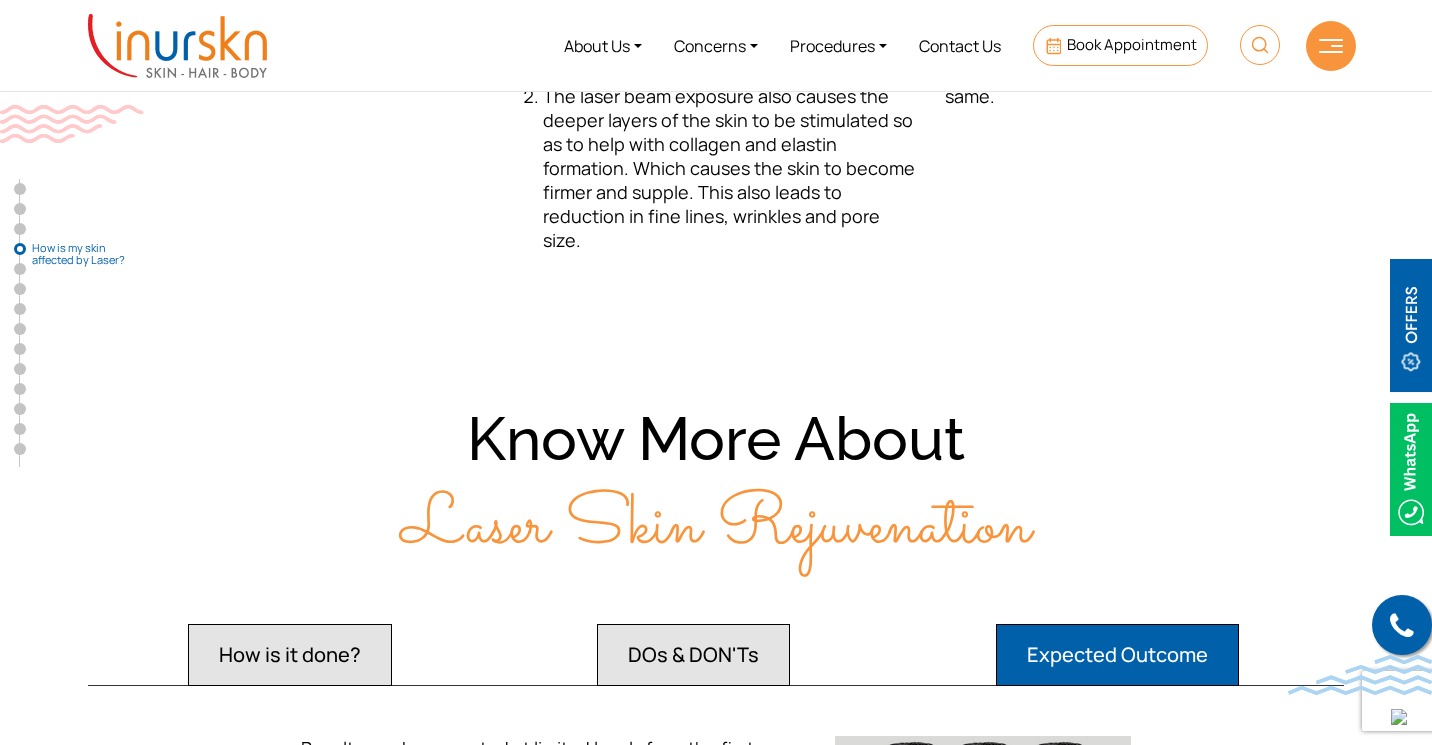 scroll, scrollTop: 3039, scrollLeft: 0, axis: vertical 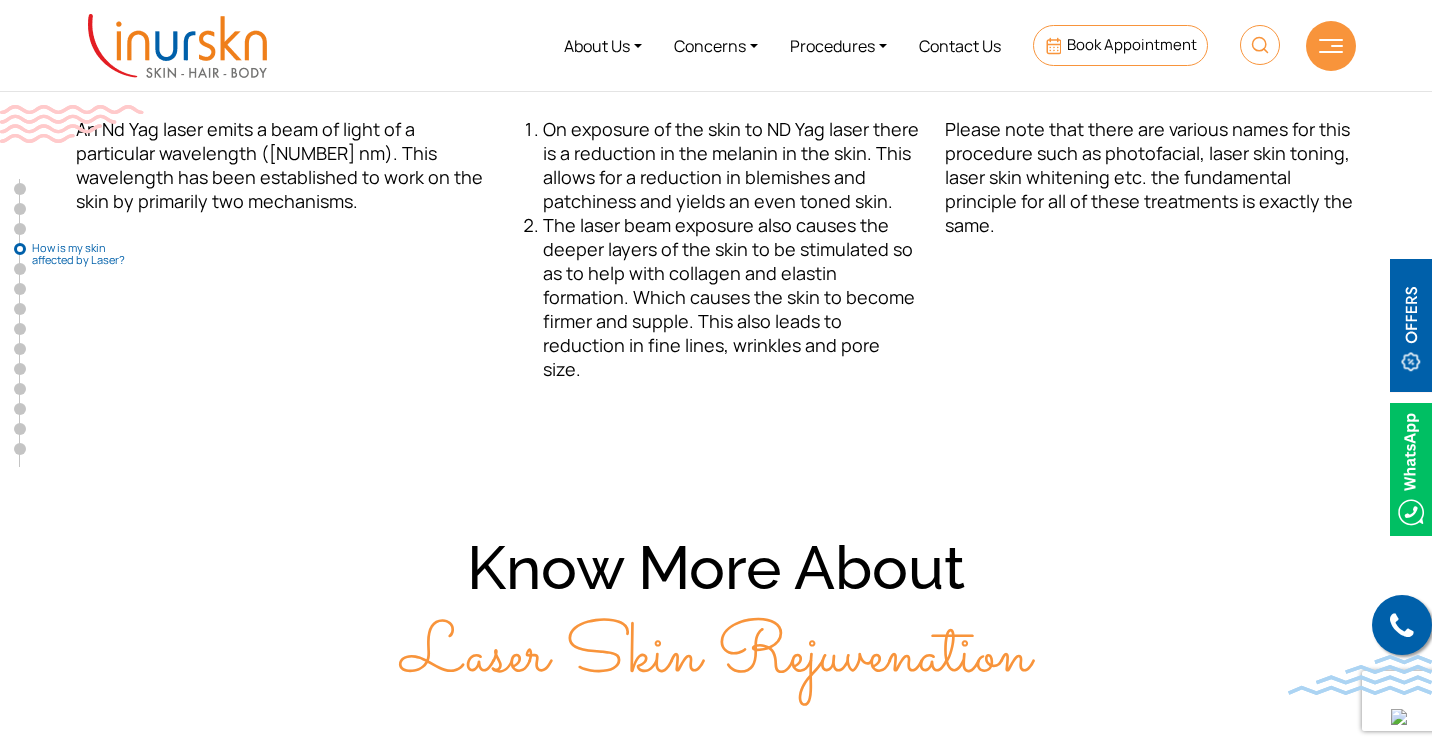 click on "Procedures" at bounding box center [838, 45] 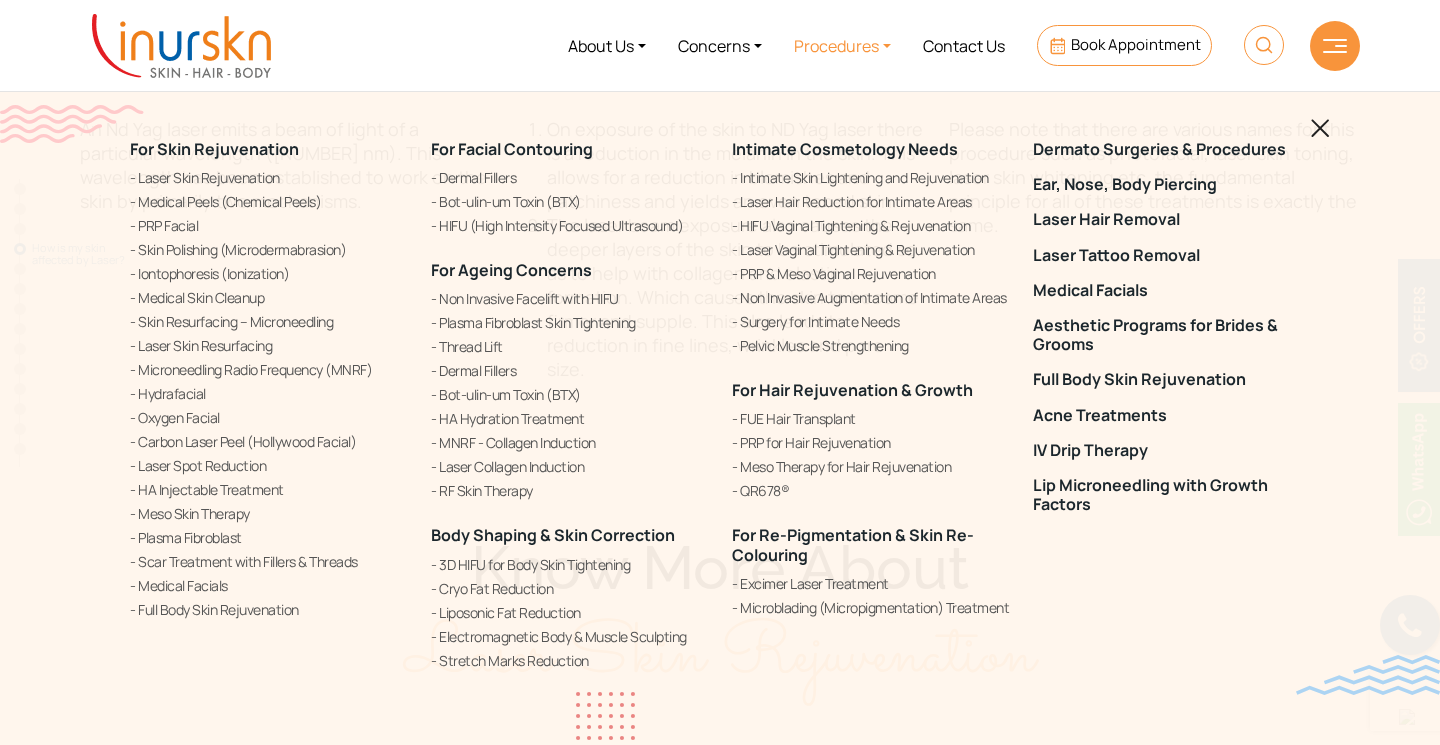 click on "Cryo Fat Reduction" at bounding box center [569, 588] 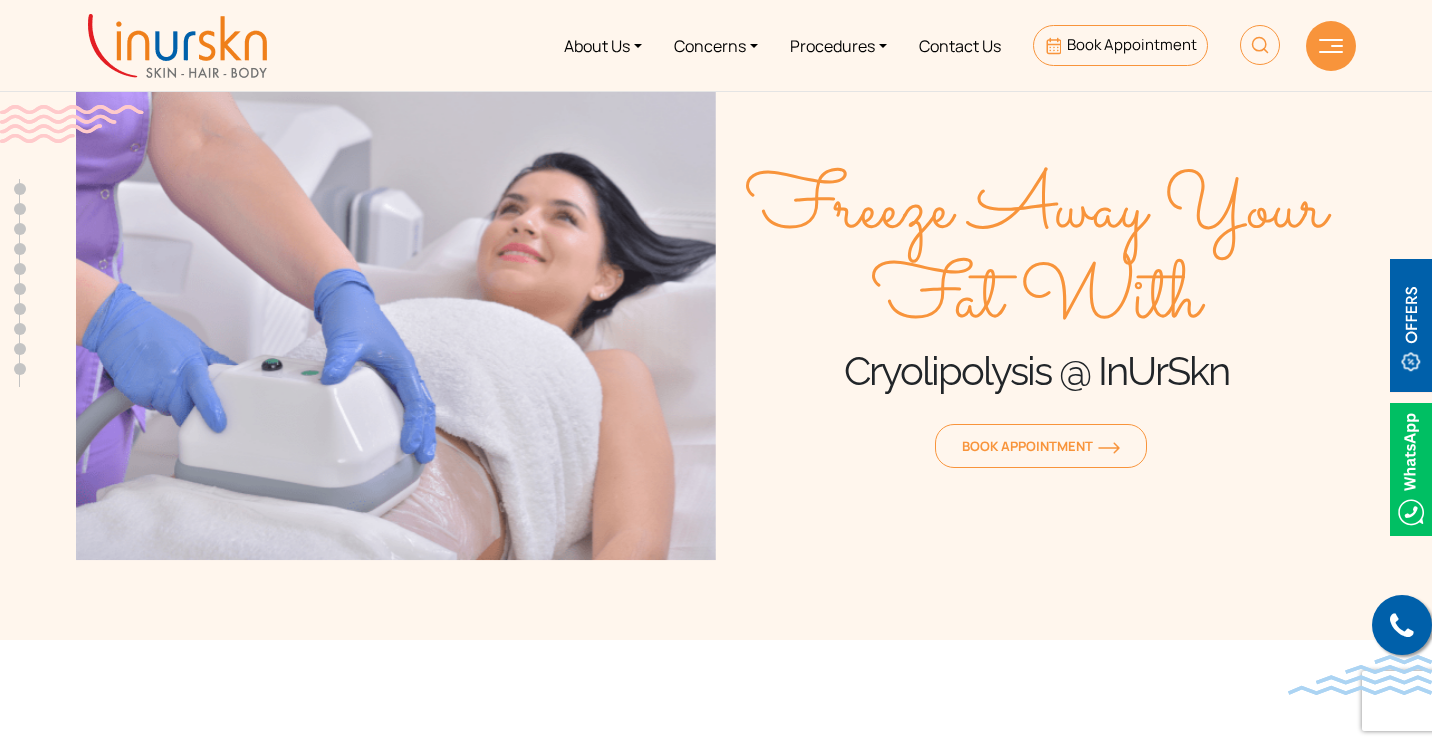scroll, scrollTop: 0, scrollLeft: 0, axis: both 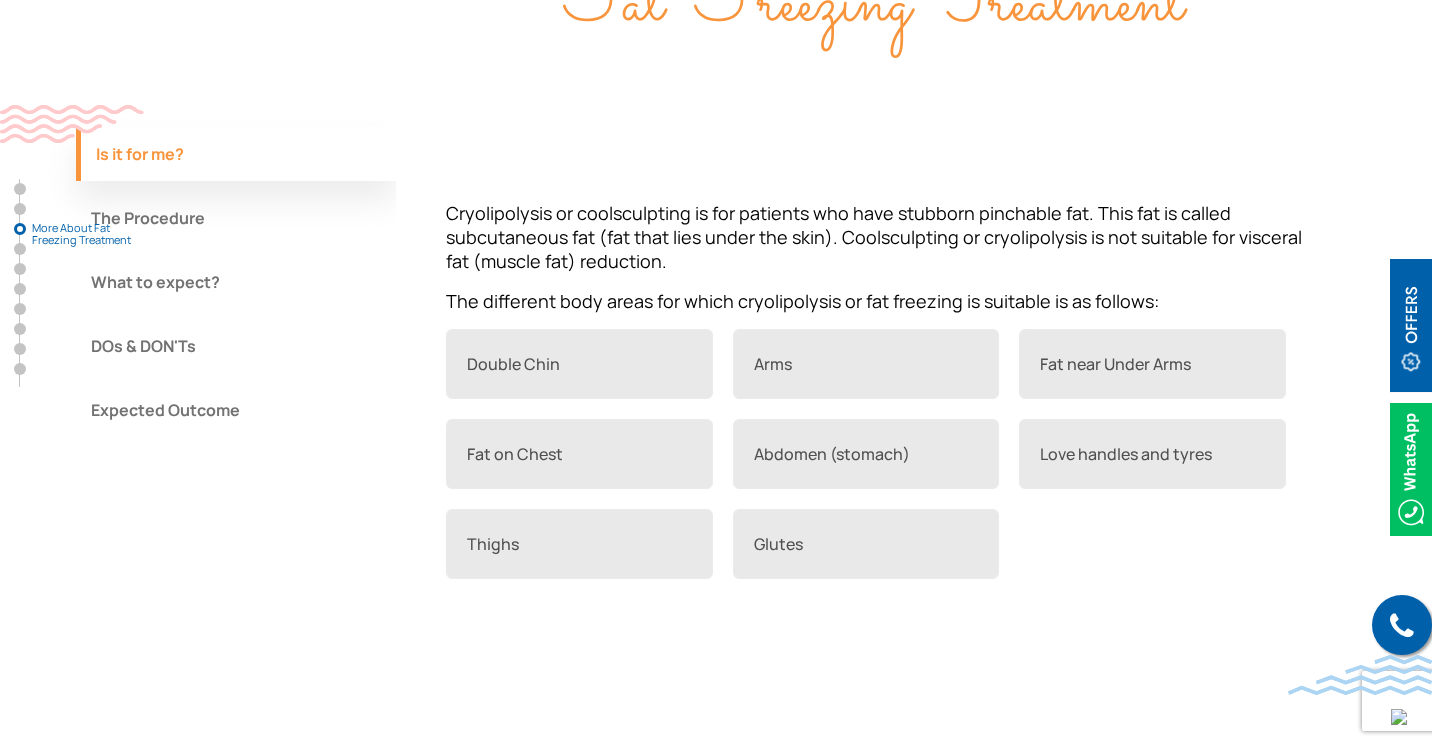 click on "Thighs" at bounding box center (579, 544) 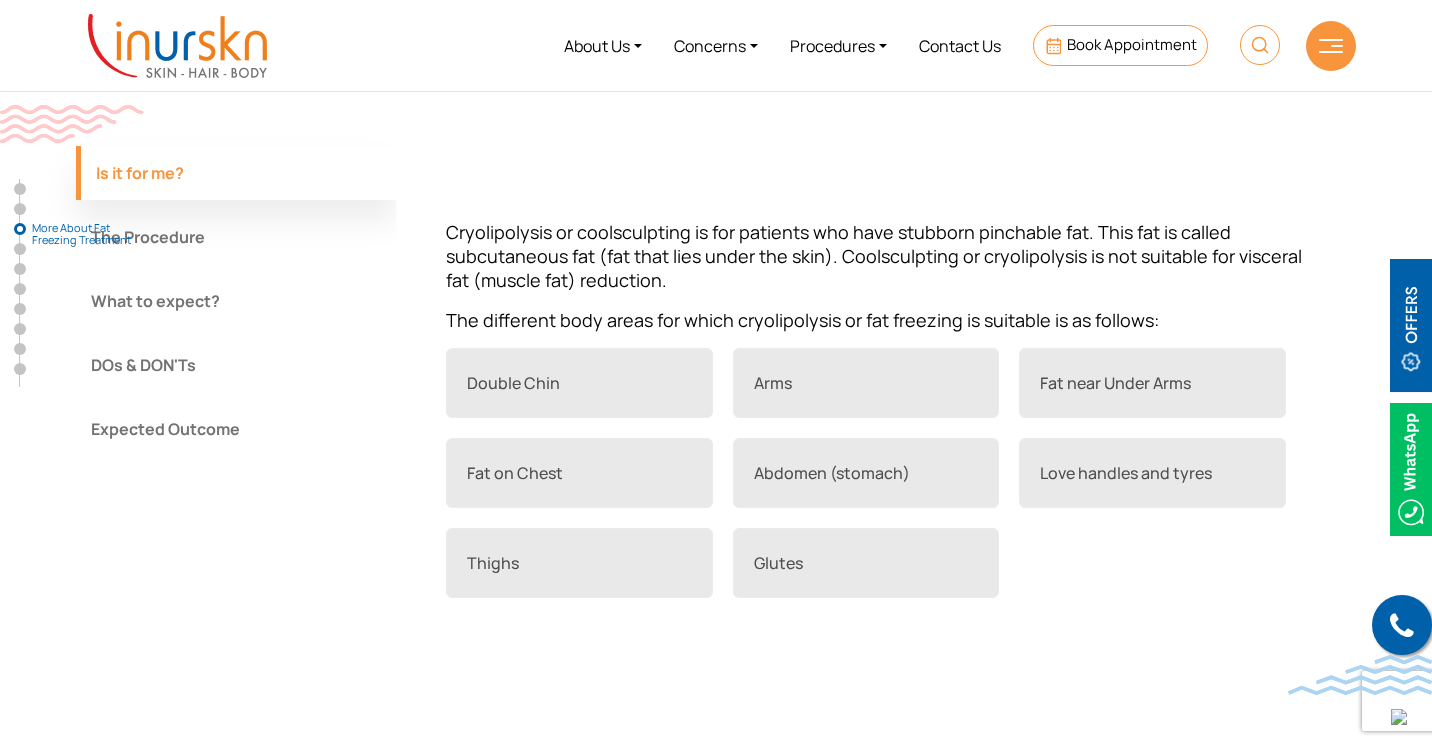 scroll, scrollTop: 1594, scrollLeft: 0, axis: vertical 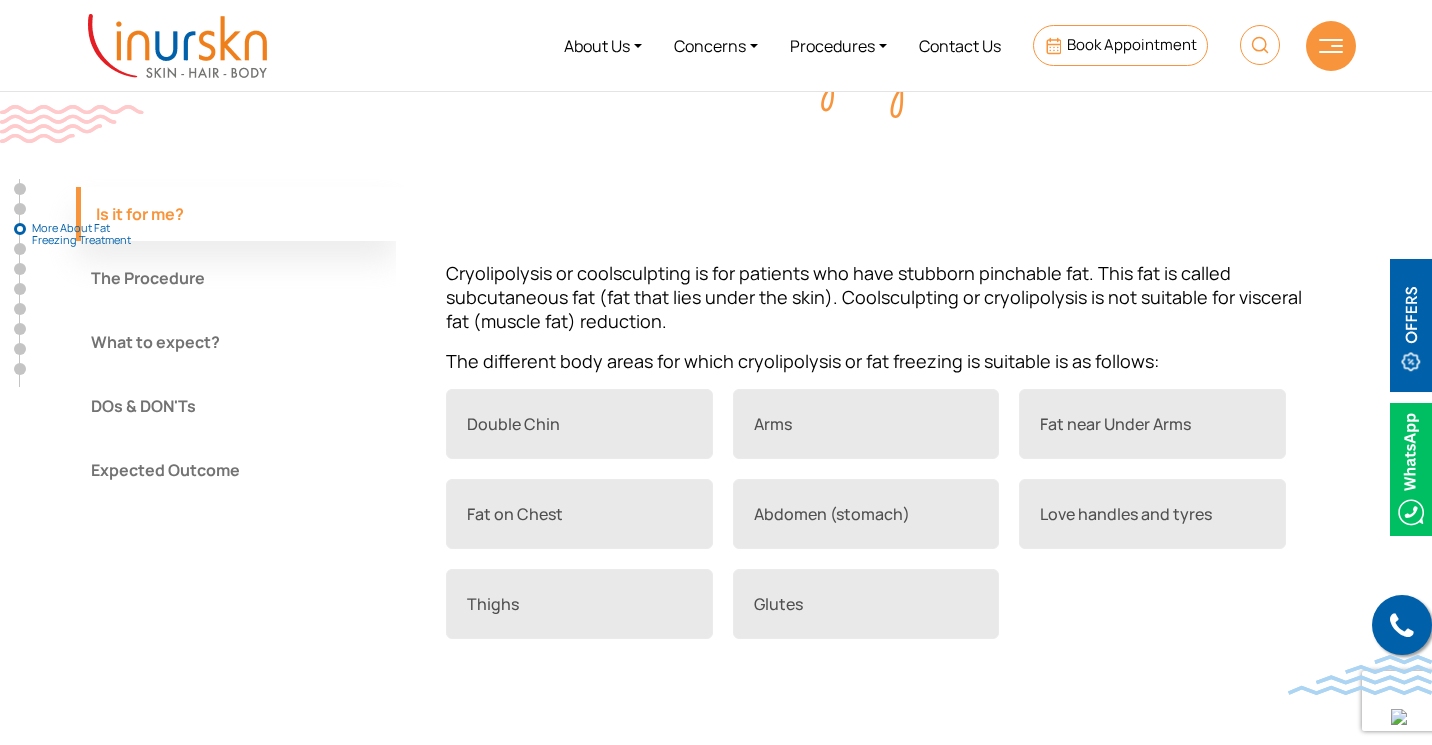 click on "Fat on Chest" at bounding box center (579, 514) 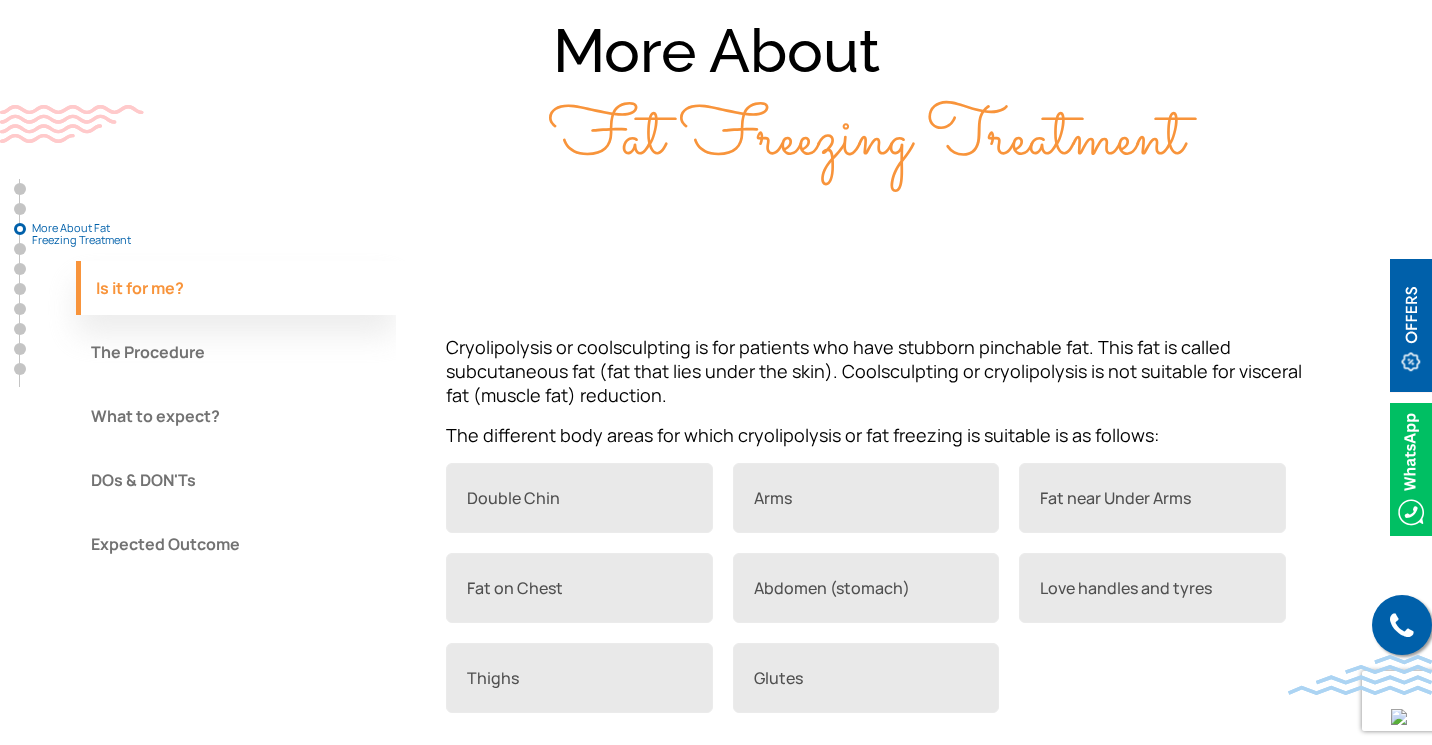 click on "Fat near Under Arms" at bounding box center (1152, 498) 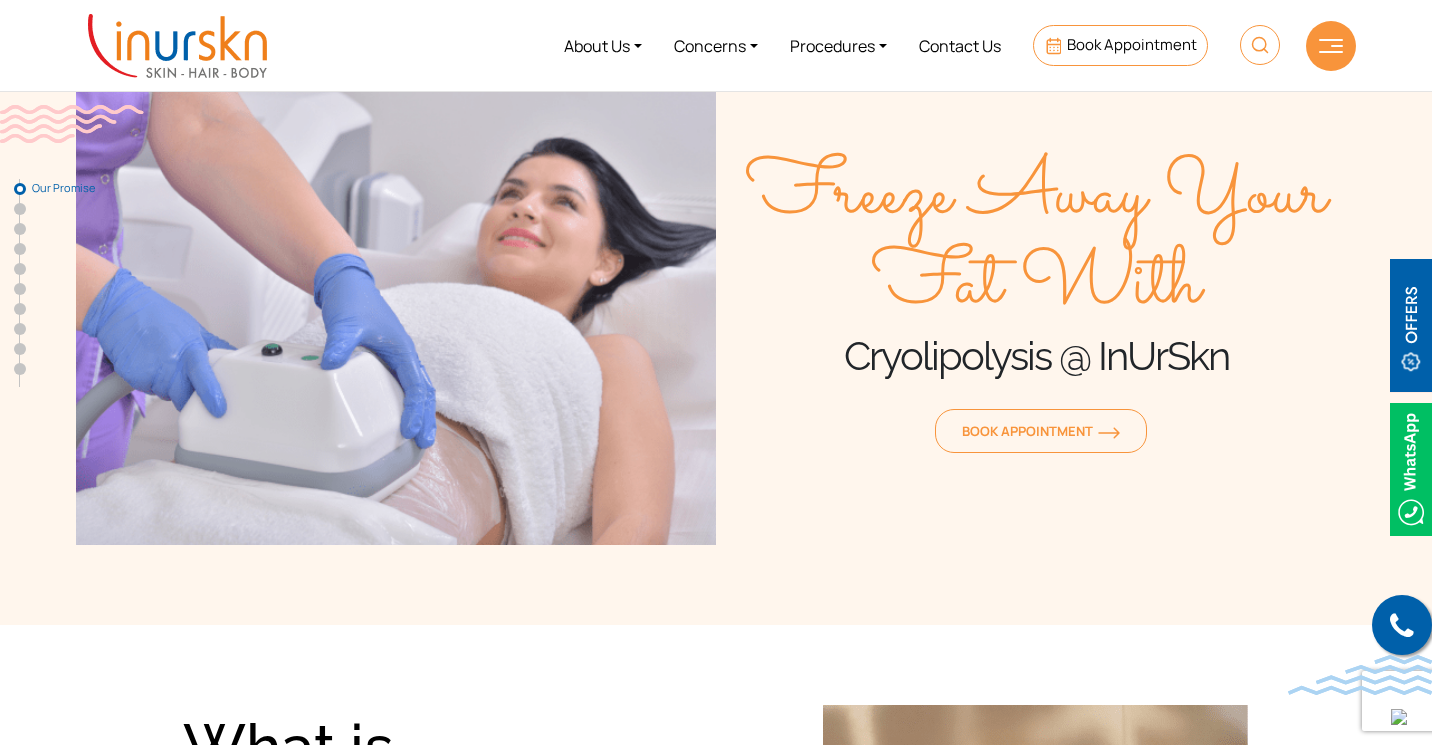 scroll, scrollTop: 0, scrollLeft: 0, axis: both 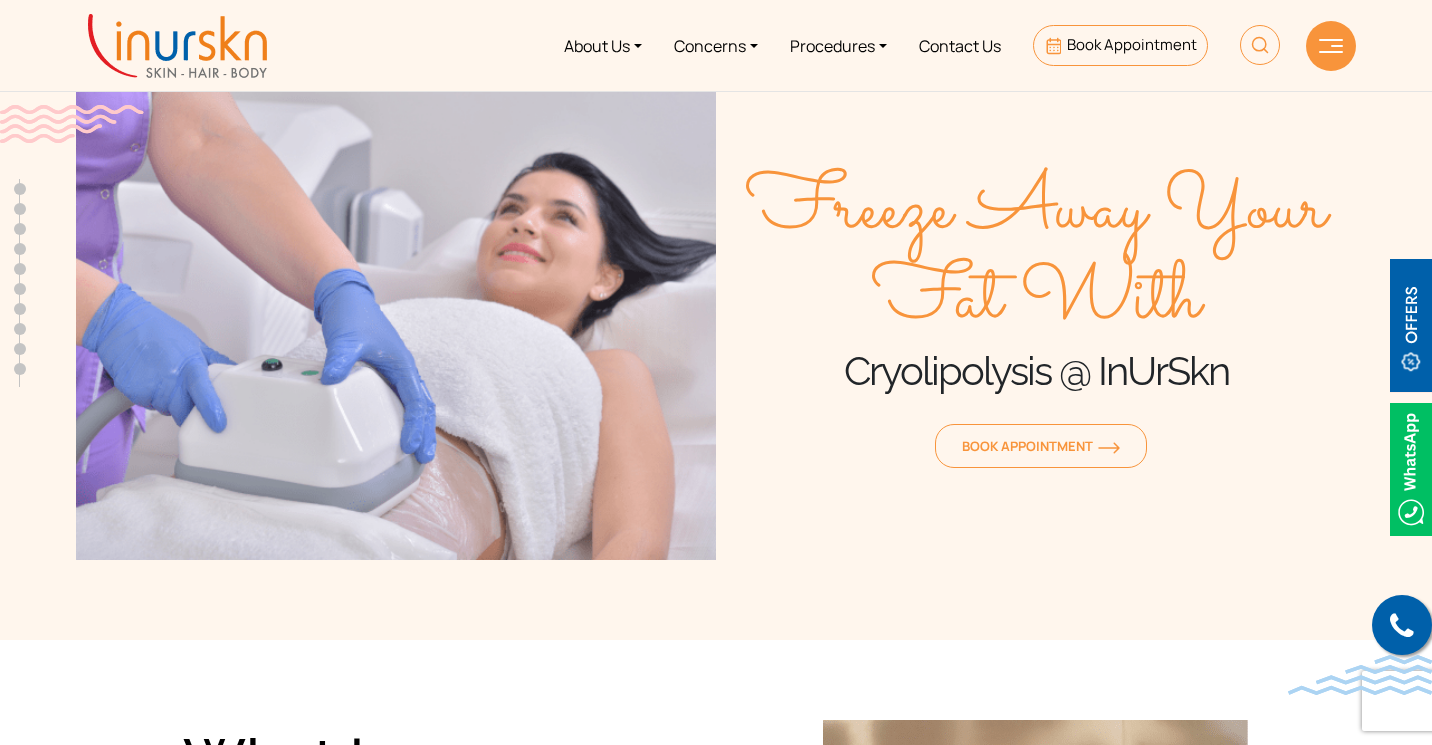 click on "Procedures" at bounding box center (838, 45) 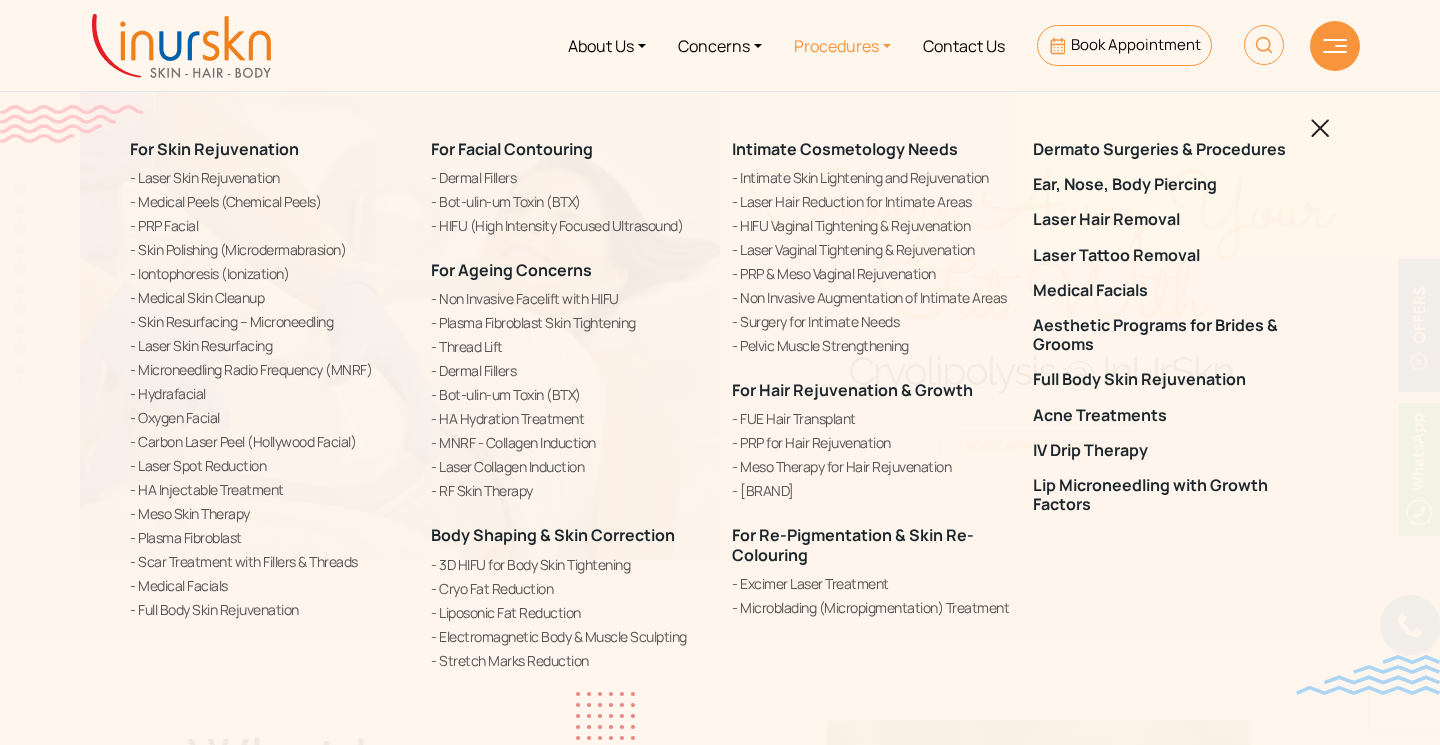 click on "Intimate Skin Lightening and Rejuvenation" at bounding box center (870, 177) 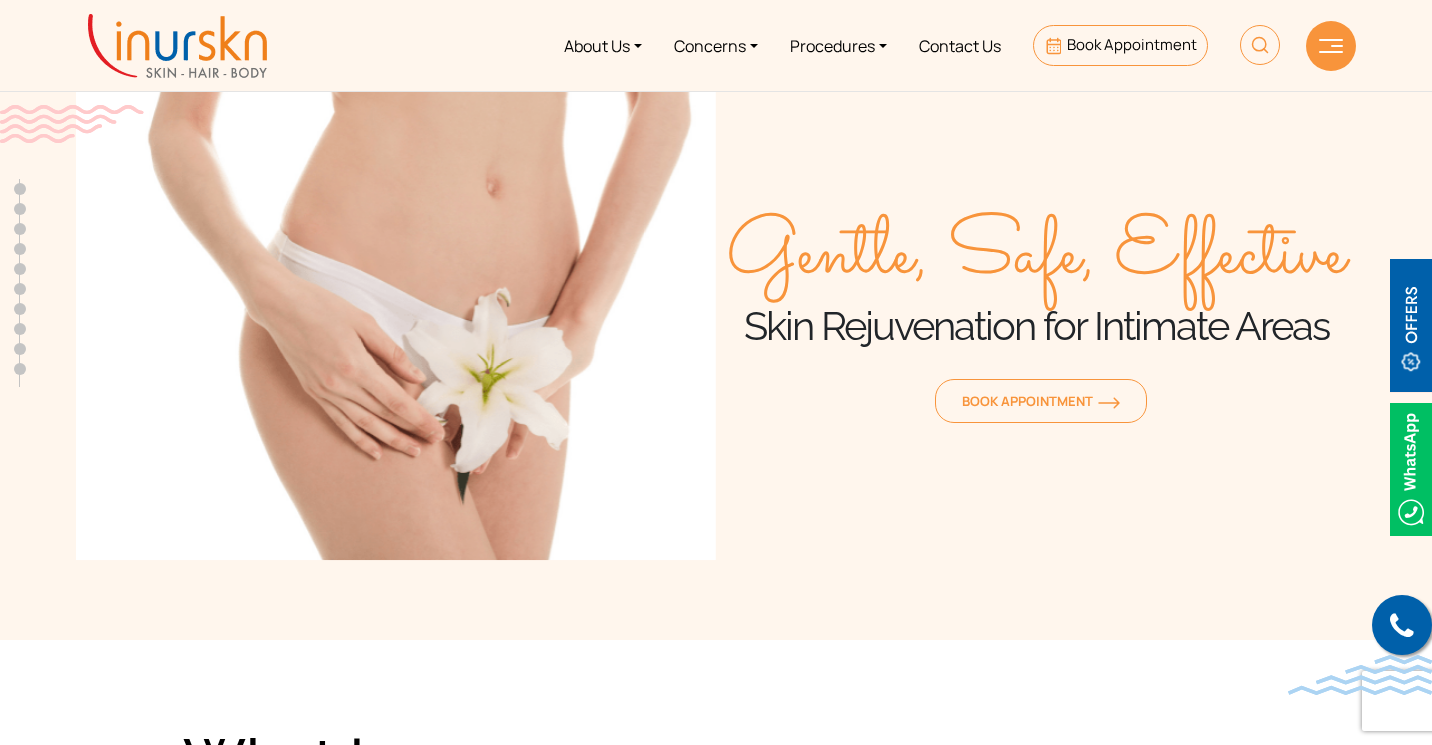 scroll, scrollTop: 0, scrollLeft: 0, axis: both 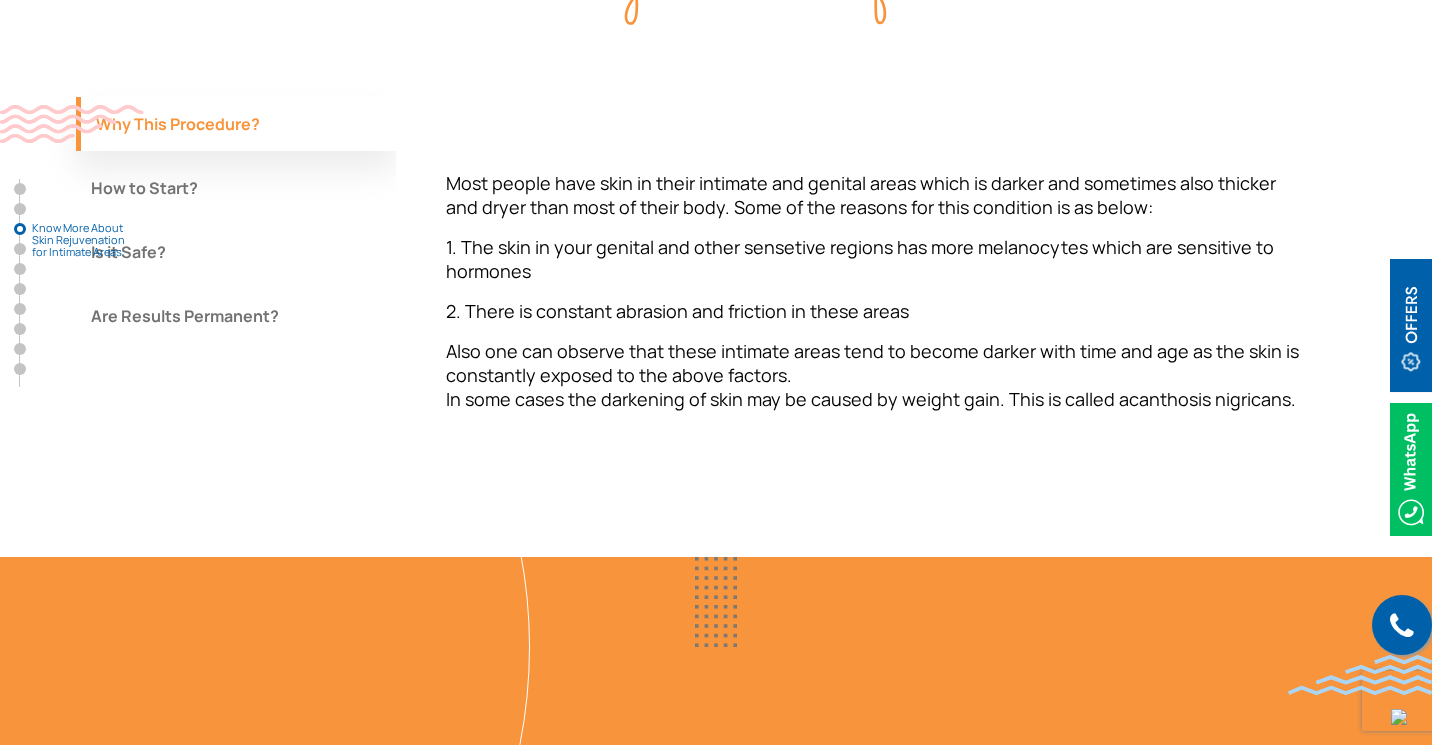 click on "How to Start?" at bounding box center (236, 188) 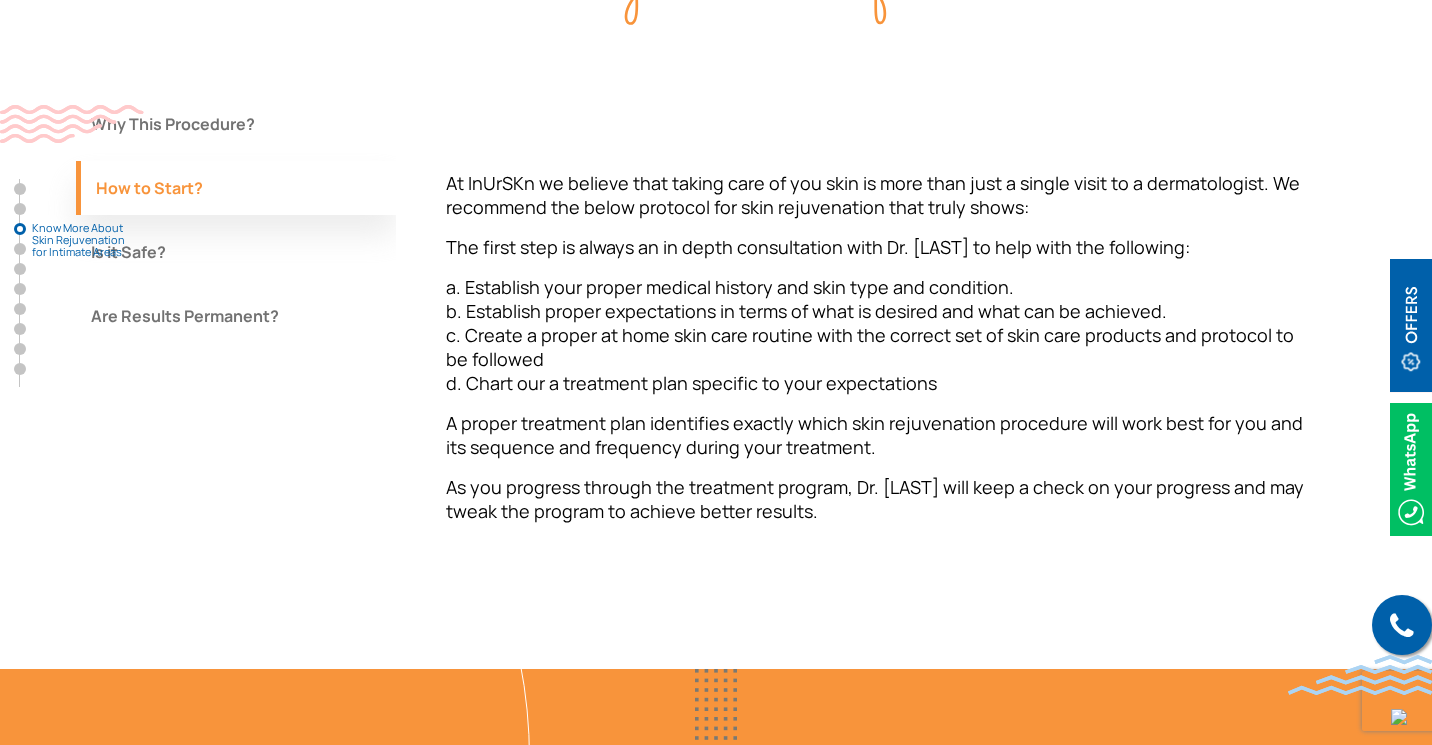 scroll, scrollTop: 1951, scrollLeft: 0, axis: vertical 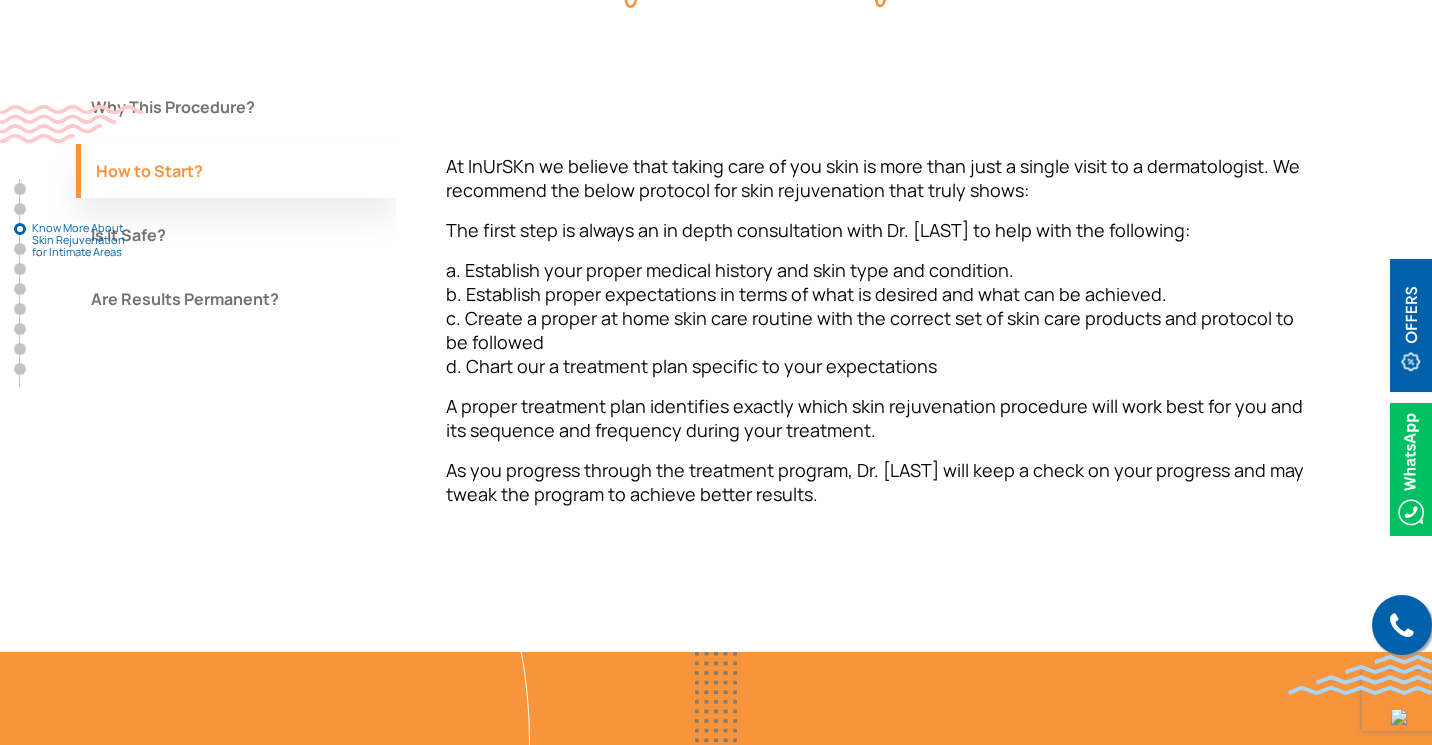 click on "Is it Safe?" at bounding box center (236, 235) 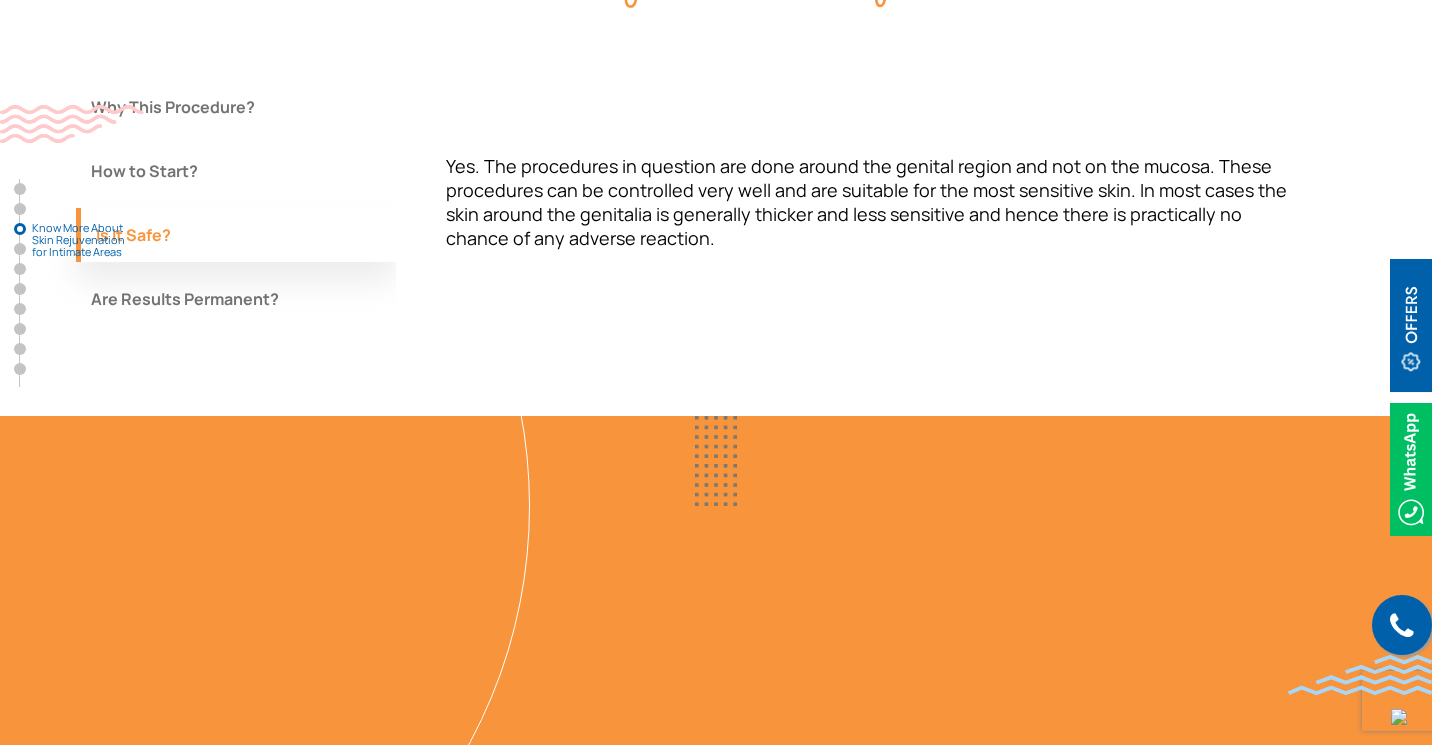 click on "Are Results Permanent?" at bounding box center [236, 299] 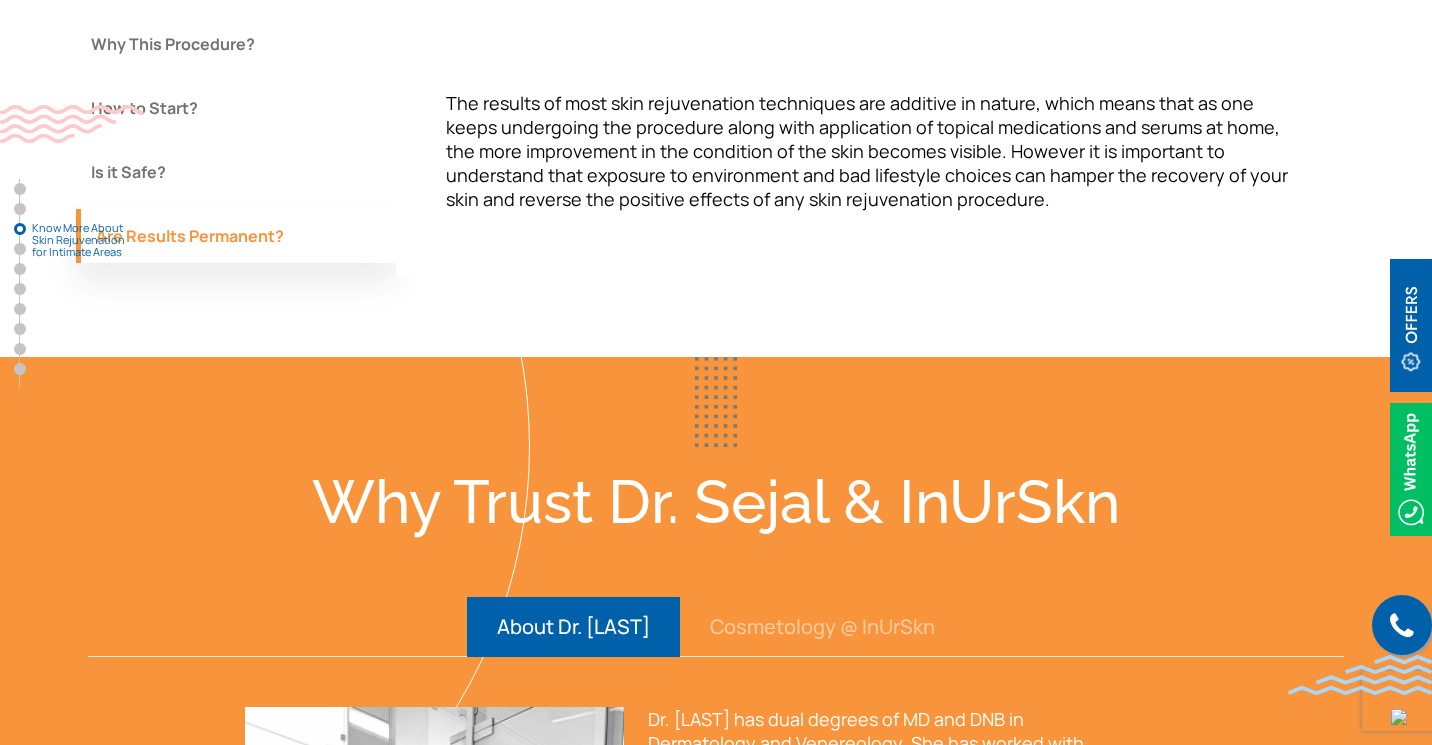 scroll, scrollTop: 2014, scrollLeft: 0, axis: vertical 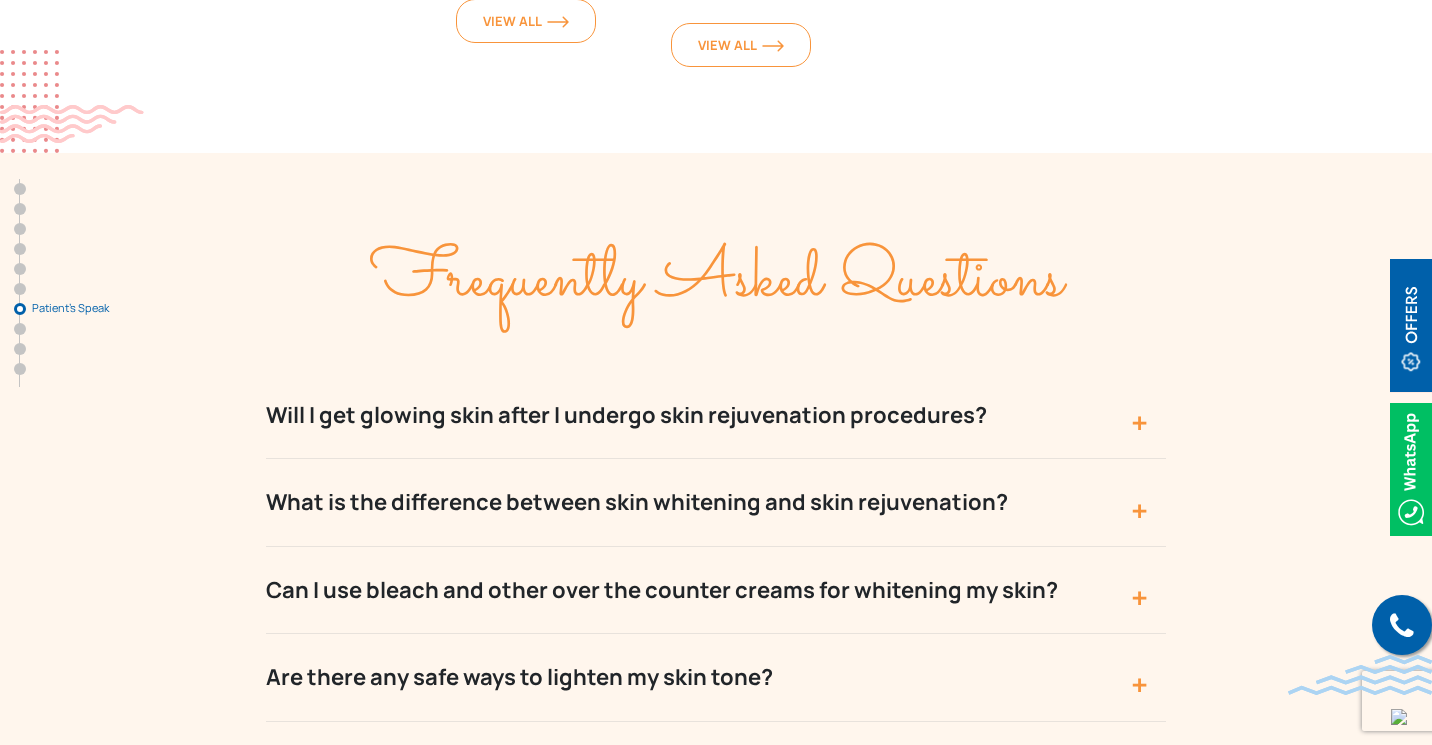 click on "What is the difference between skin whitening and skin rejuvenation?" at bounding box center [716, 502] 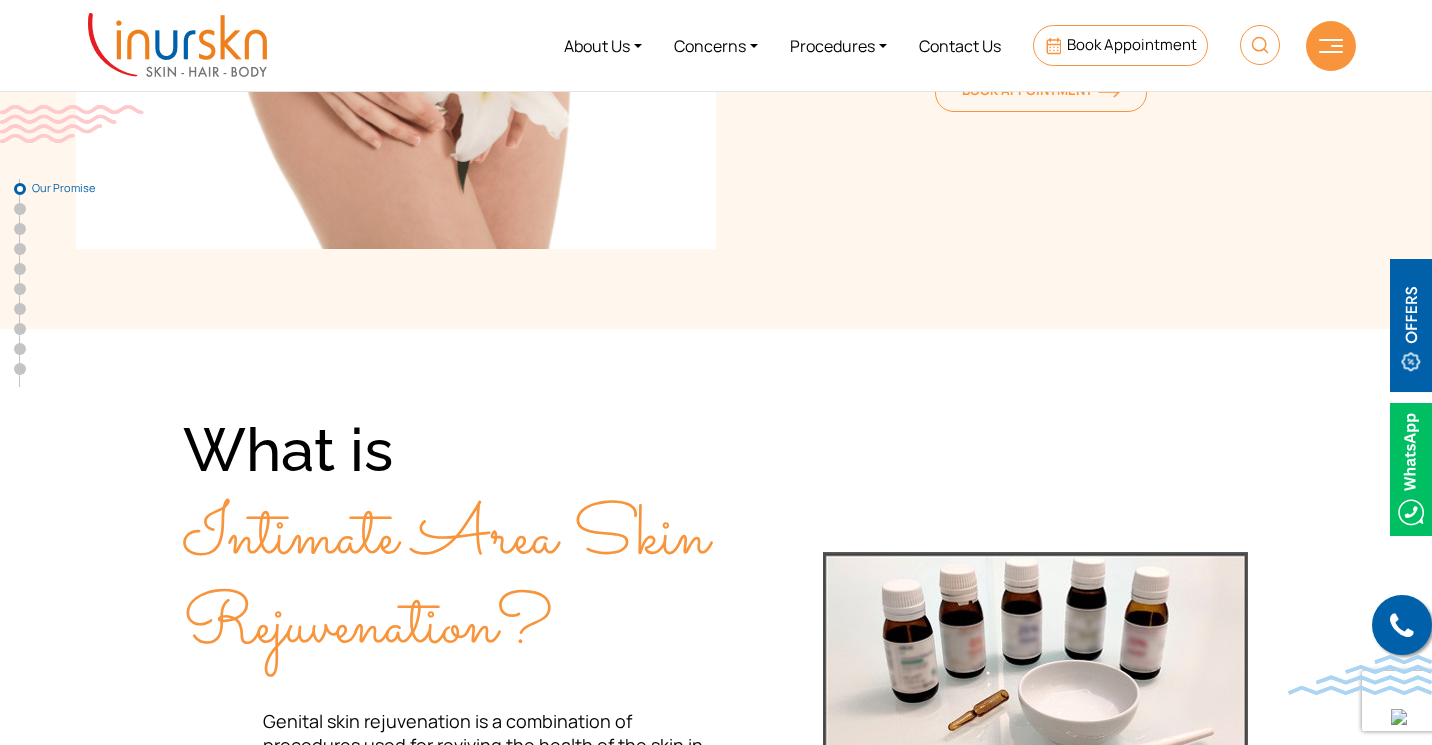 scroll, scrollTop: 0, scrollLeft: 0, axis: both 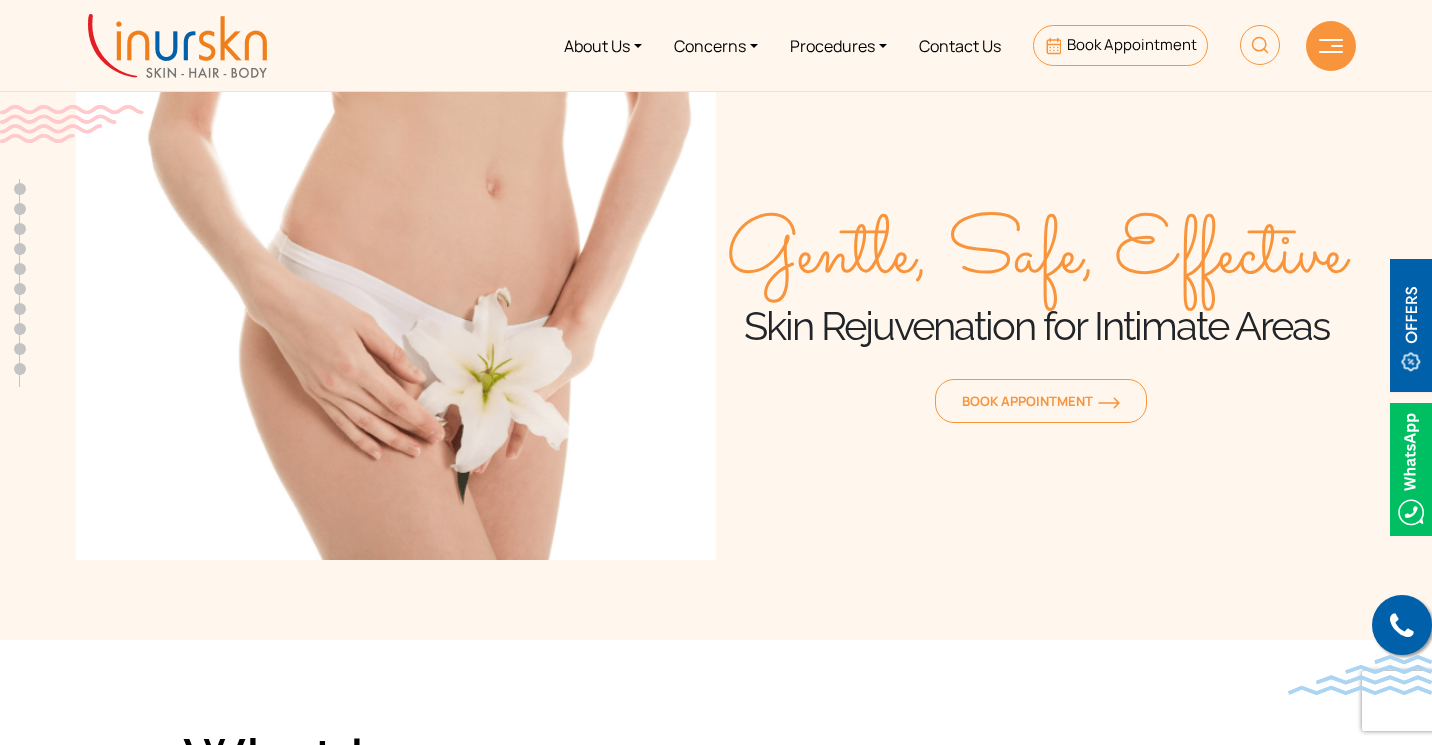 click on "Procedures" at bounding box center [838, 45] 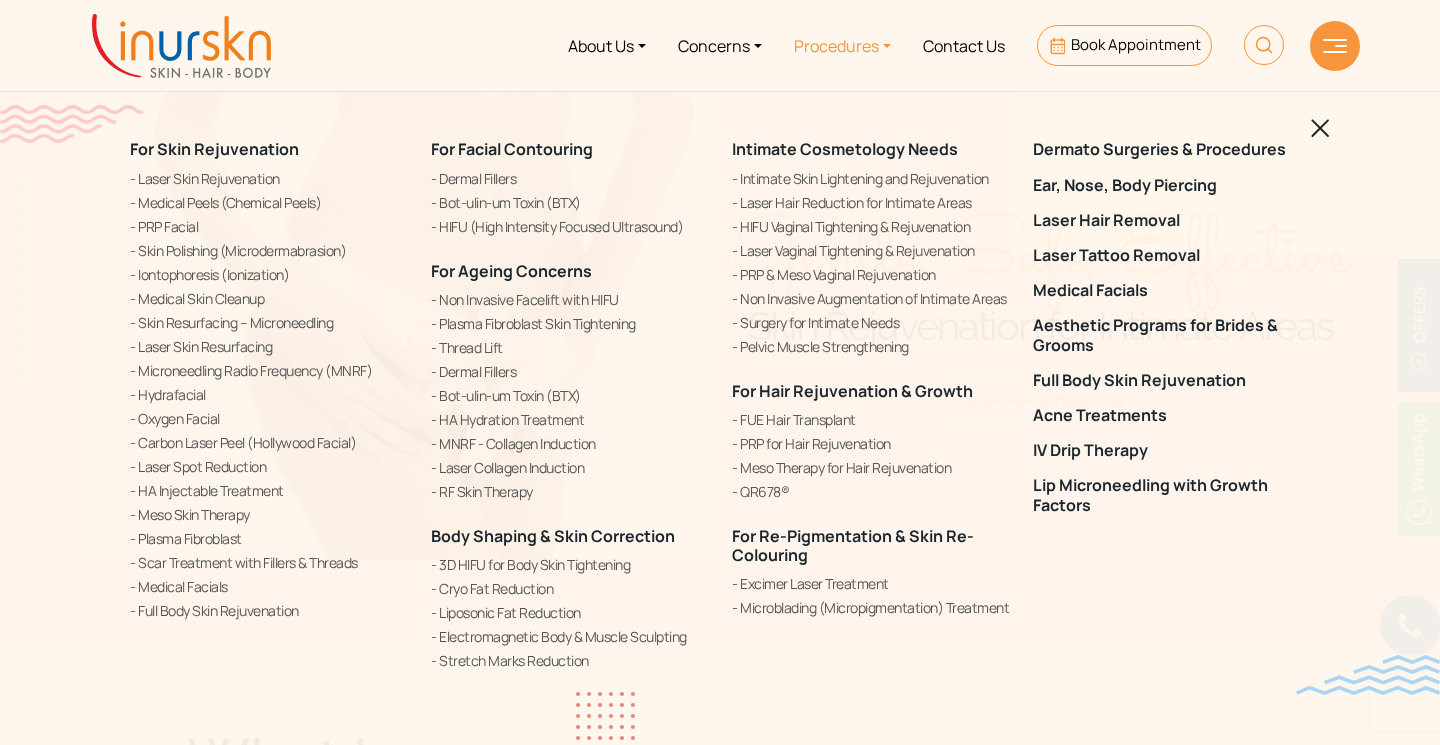 click on "Medical Skin Cleanup" at bounding box center (268, 297) 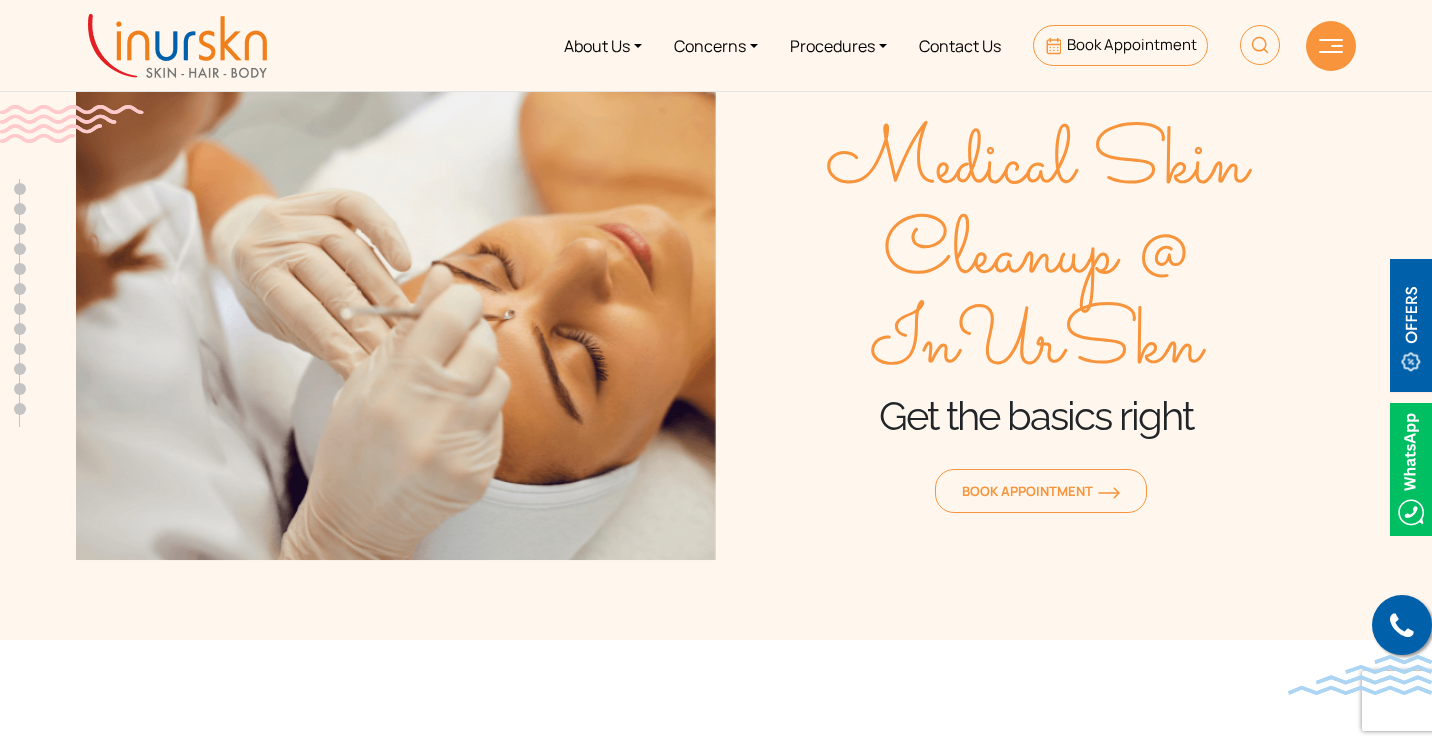 scroll, scrollTop: 0, scrollLeft: 0, axis: both 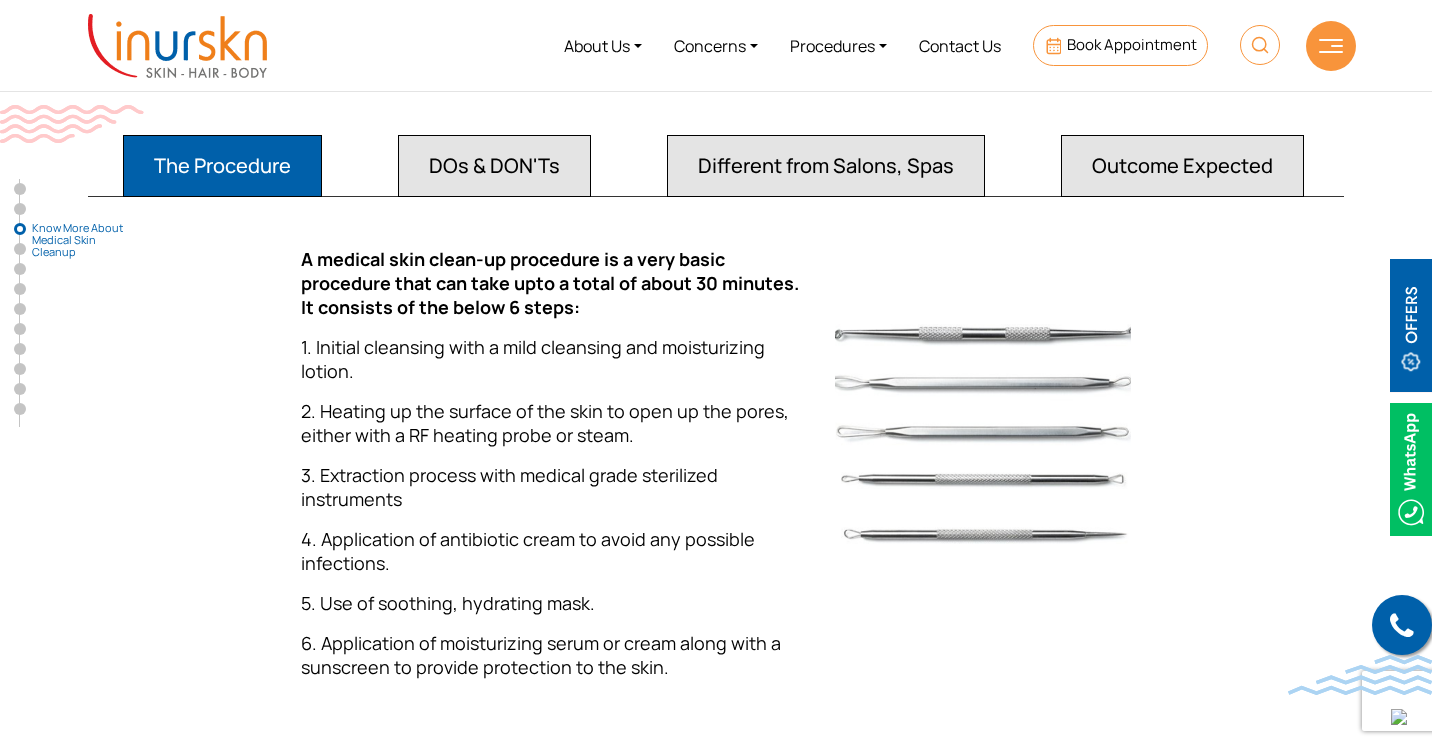 click on "DOs & DON'Ts" at bounding box center (222, 166) 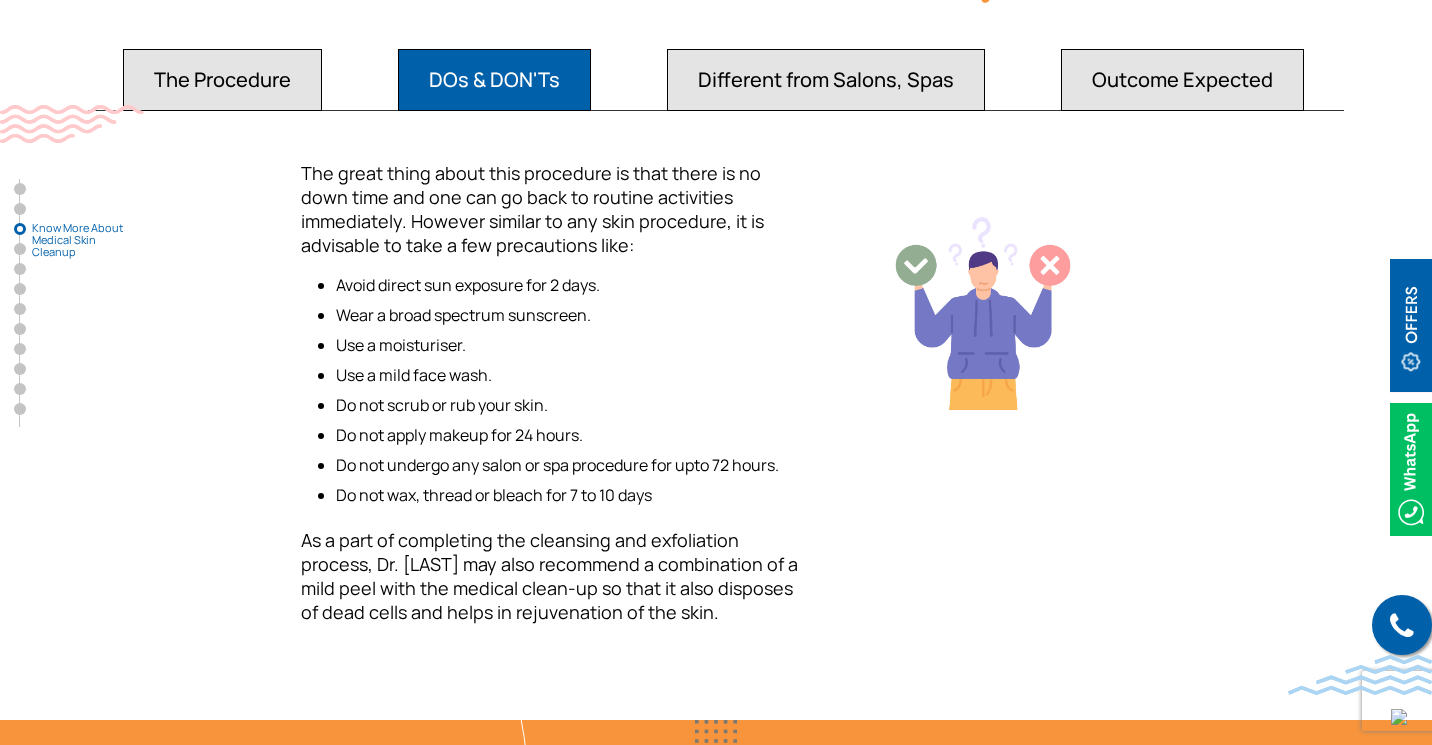 scroll, scrollTop: 1980, scrollLeft: 0, axis: vertical 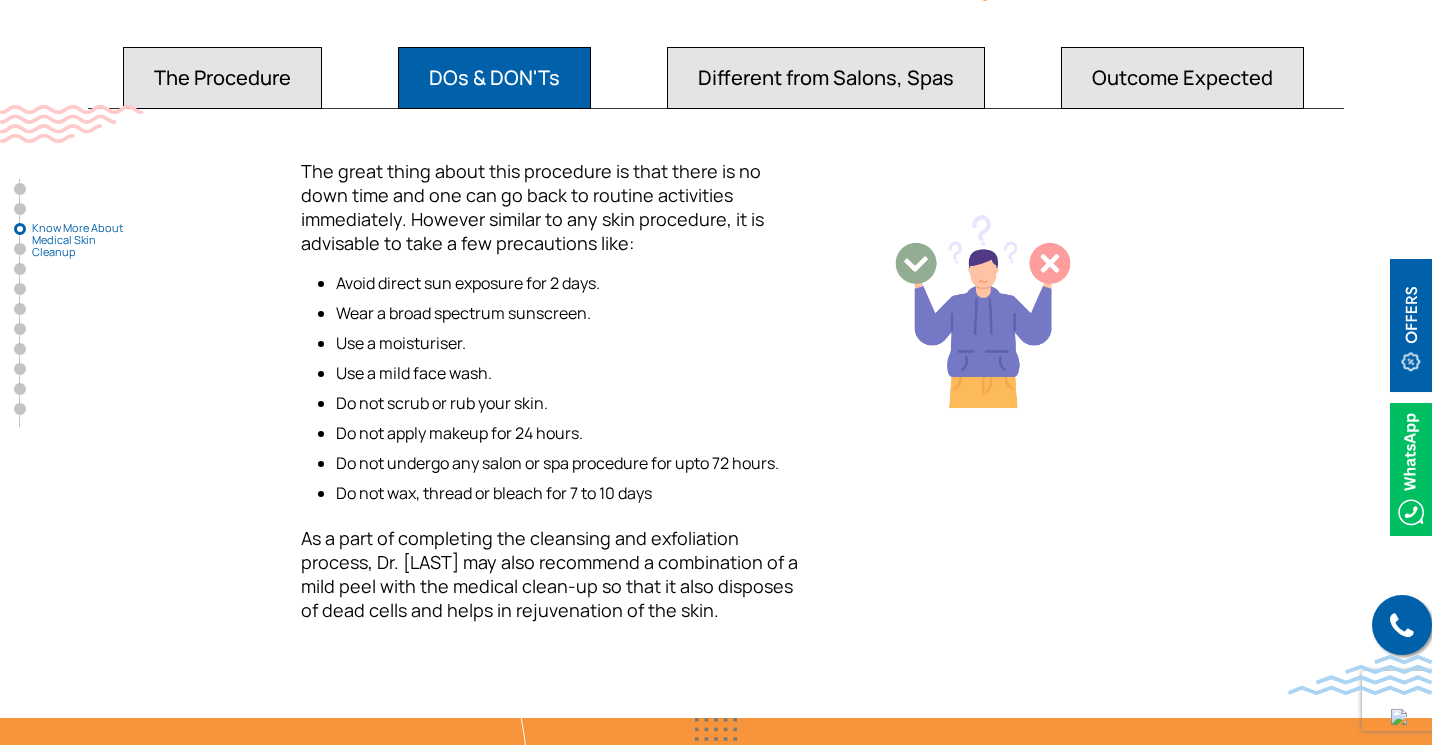 click on "Different from Salons, Spas" at bounding box center (222, 78) 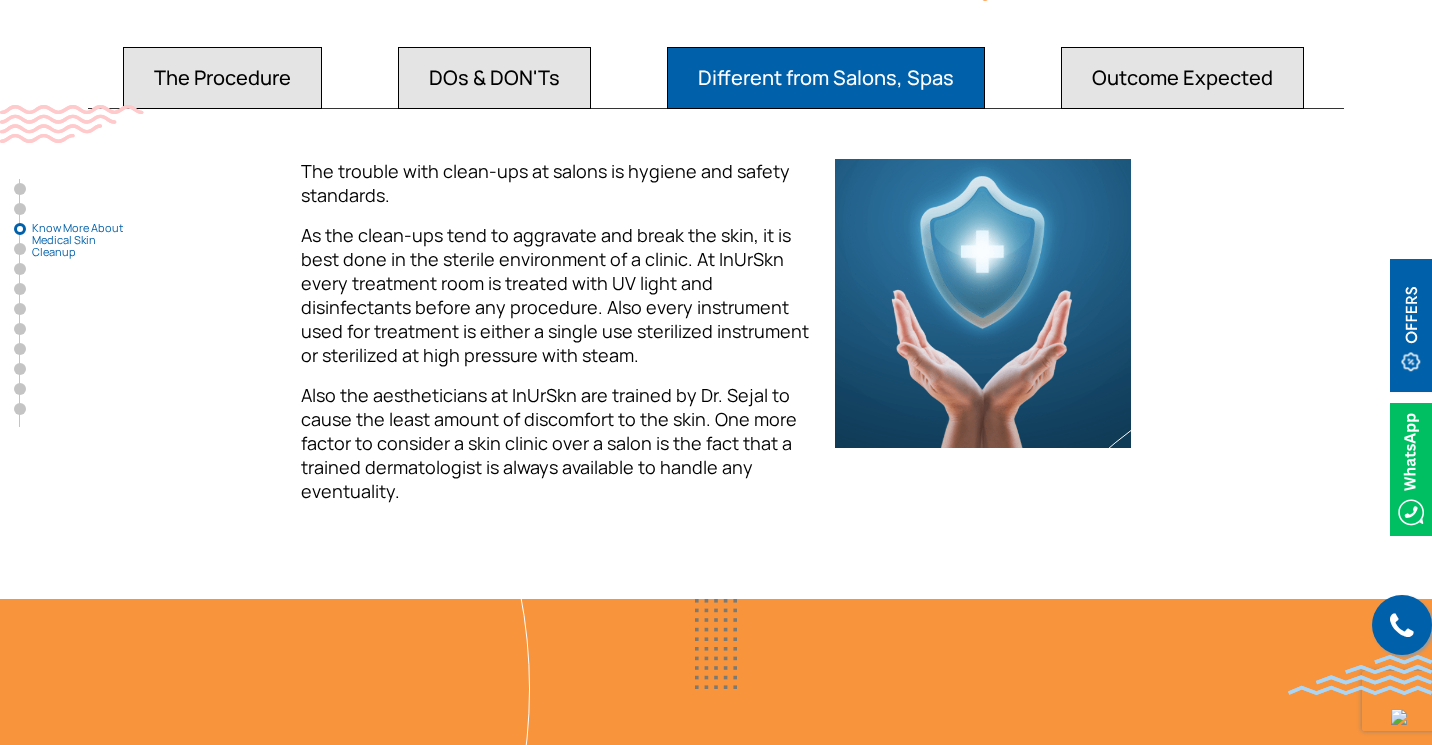 click on "Outcome Expected" at bounding box center (222, 78) 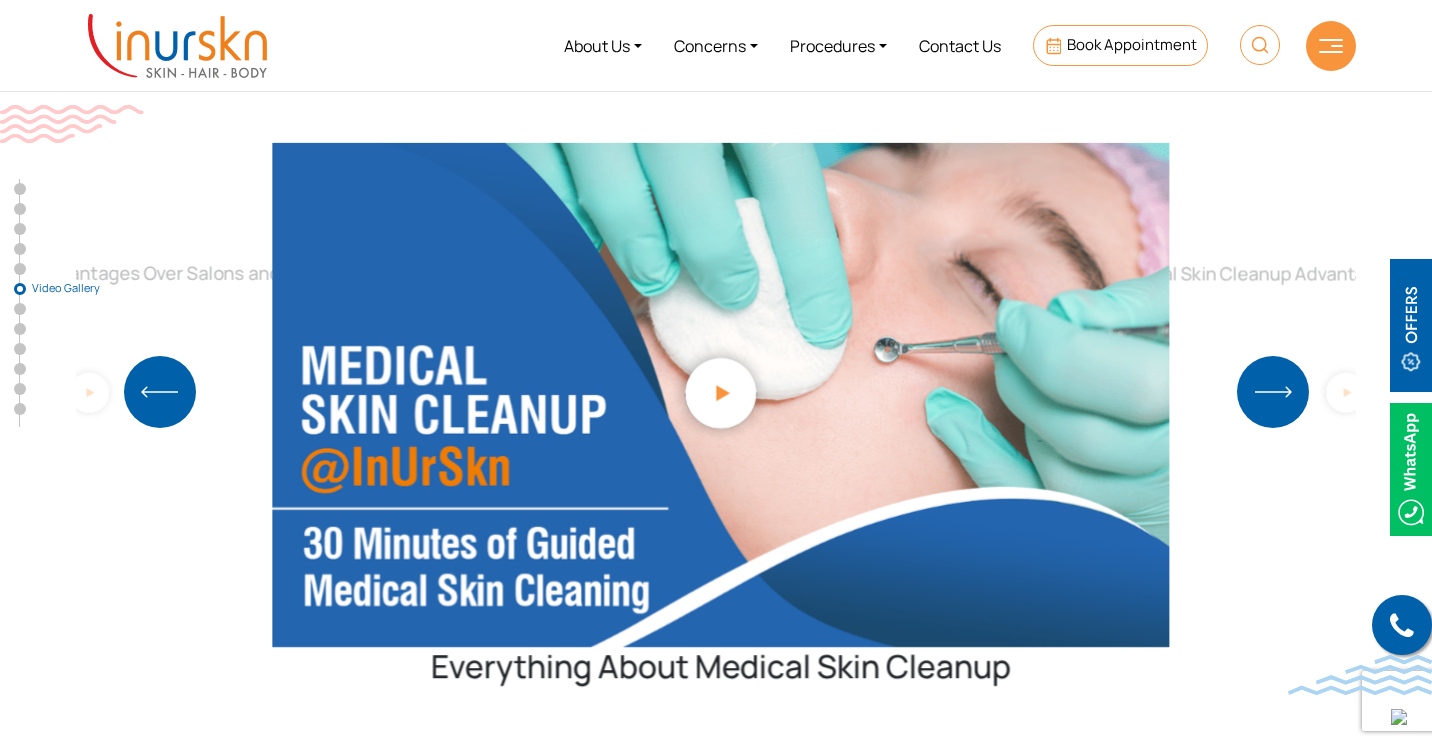scroll, scrollTop: 4581, scrollLeft: 0, axis: vertical 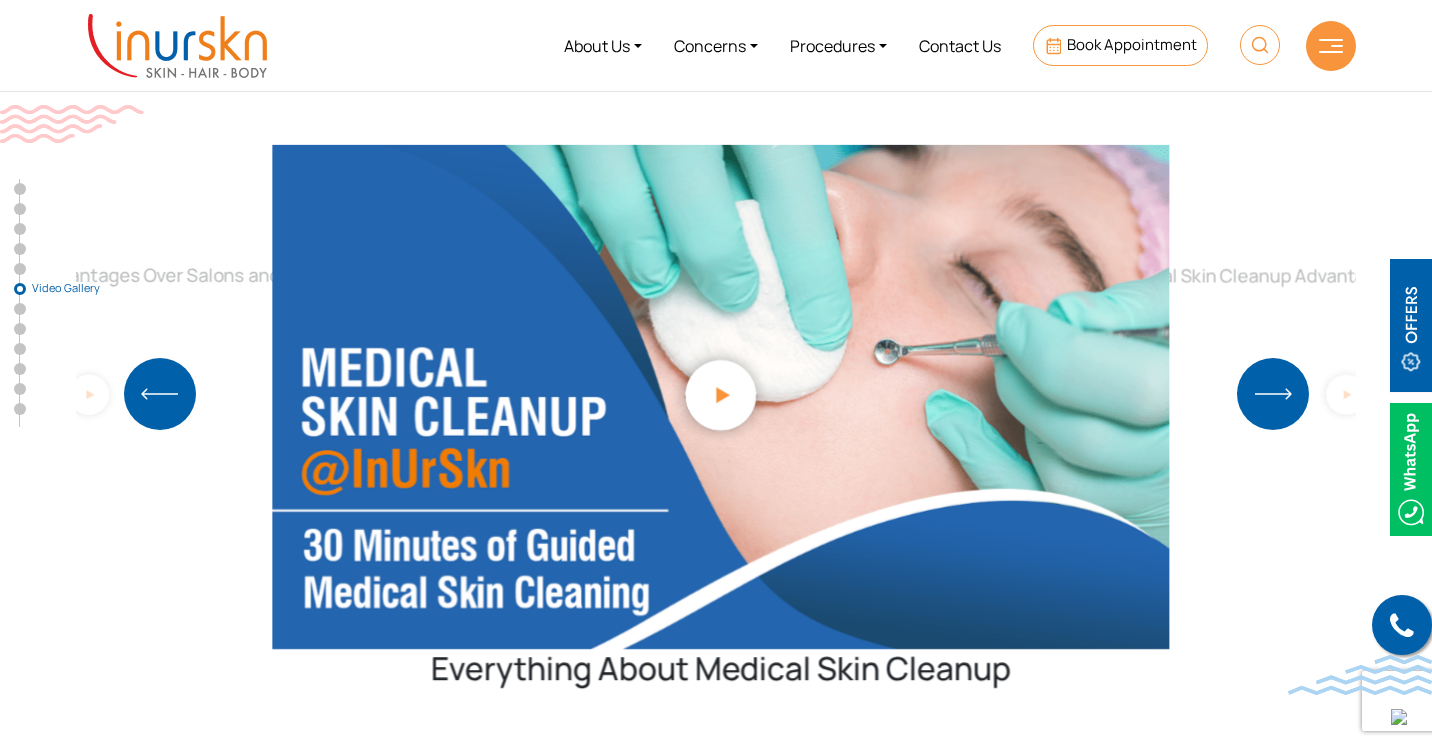 click at bounding box center (721, 394) 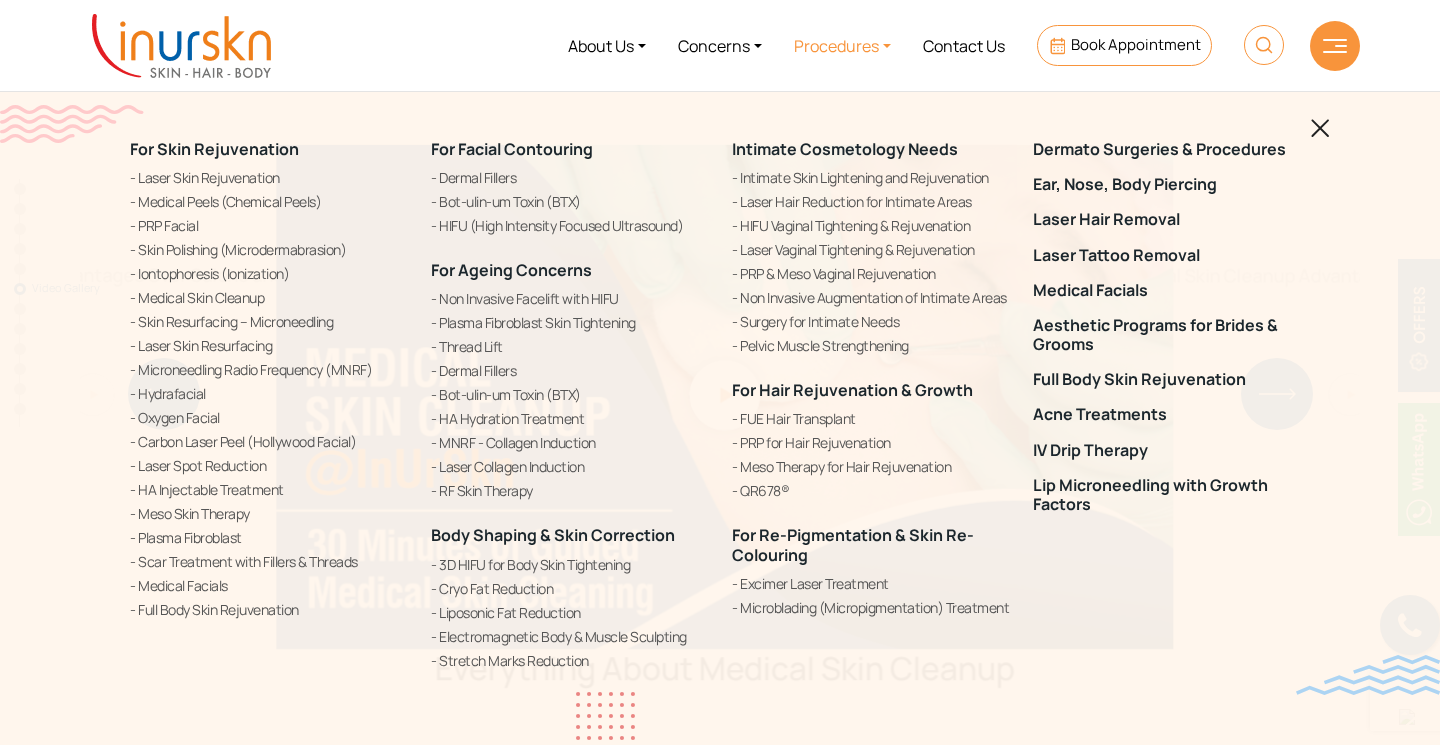 click on "Meso Skin Therapy" at bounding box center [268, 513] 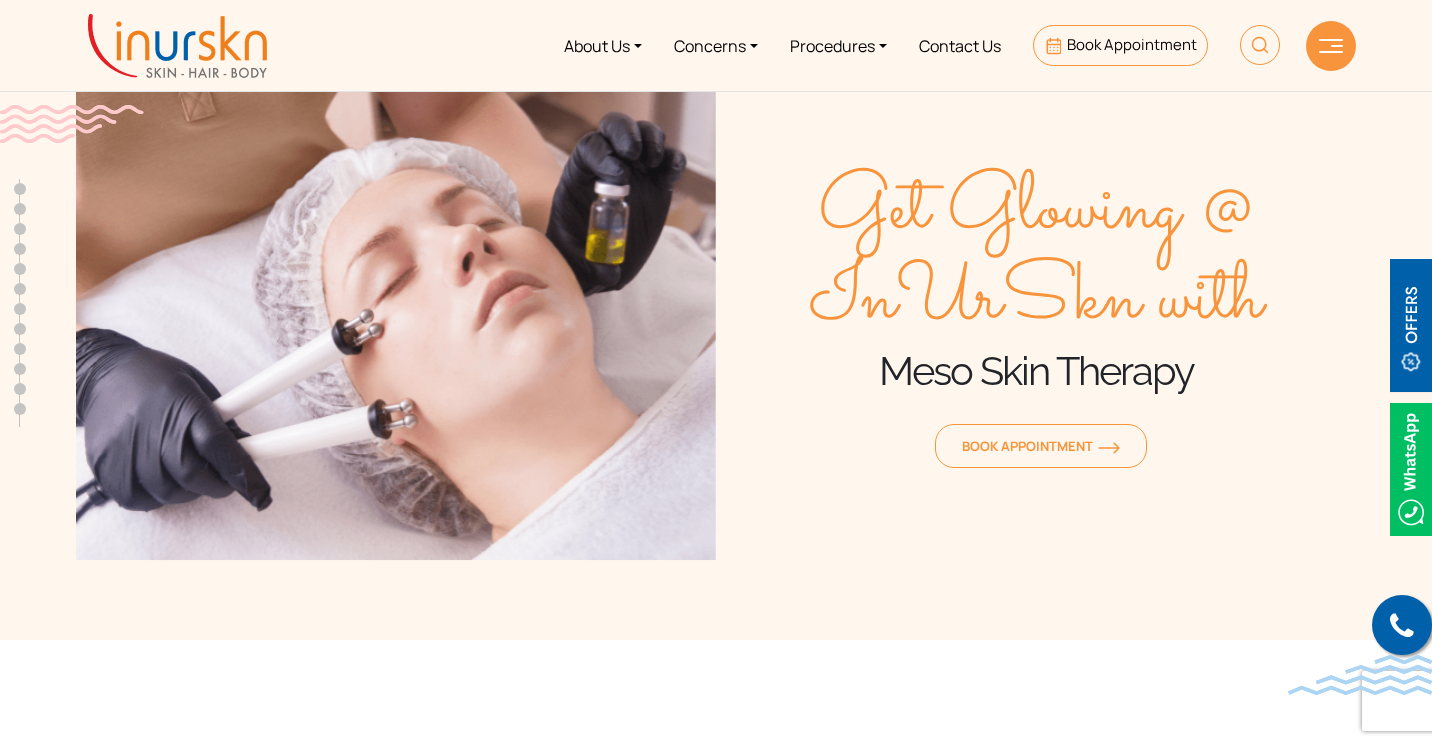 scroll, scrollTop: 0, scrollLeft: 0, axis: both 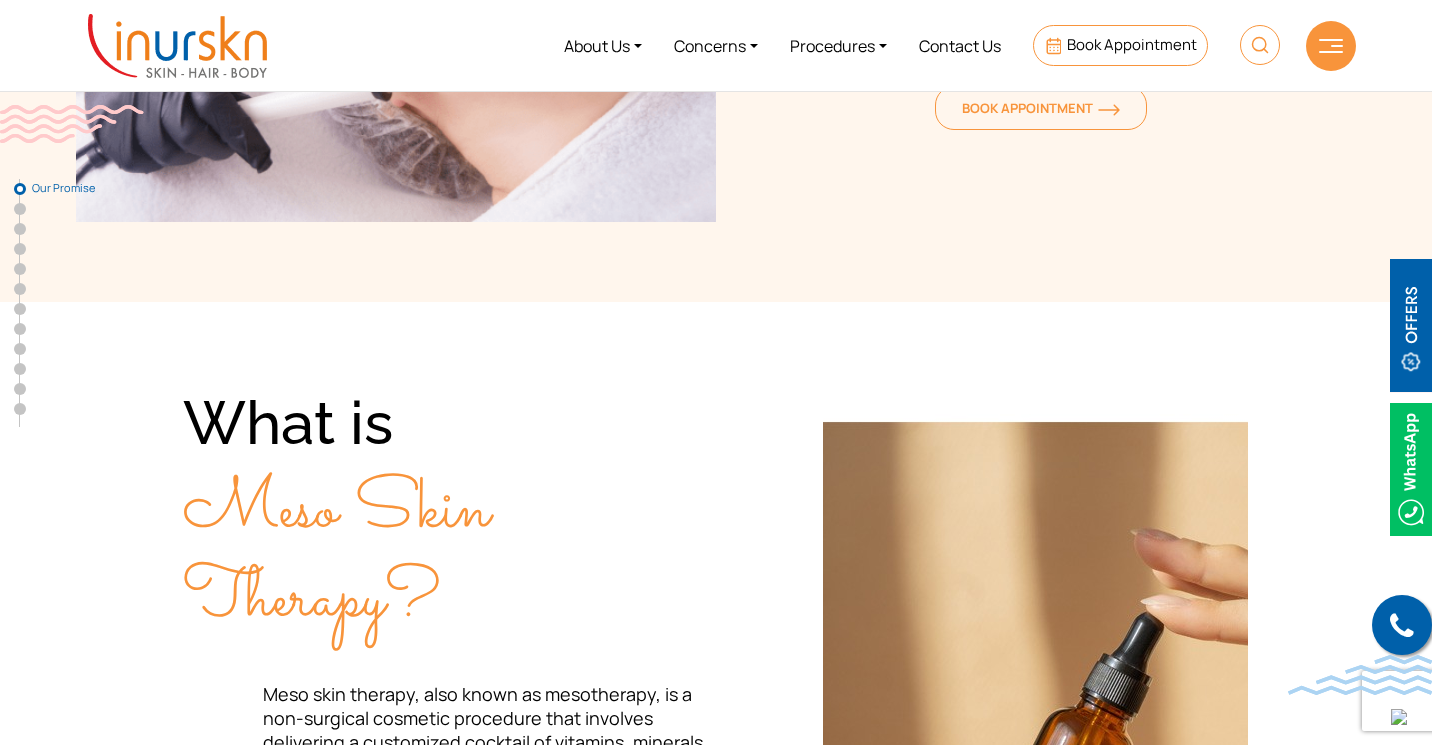 click on "Procedures" at bounding box center [838, 45] 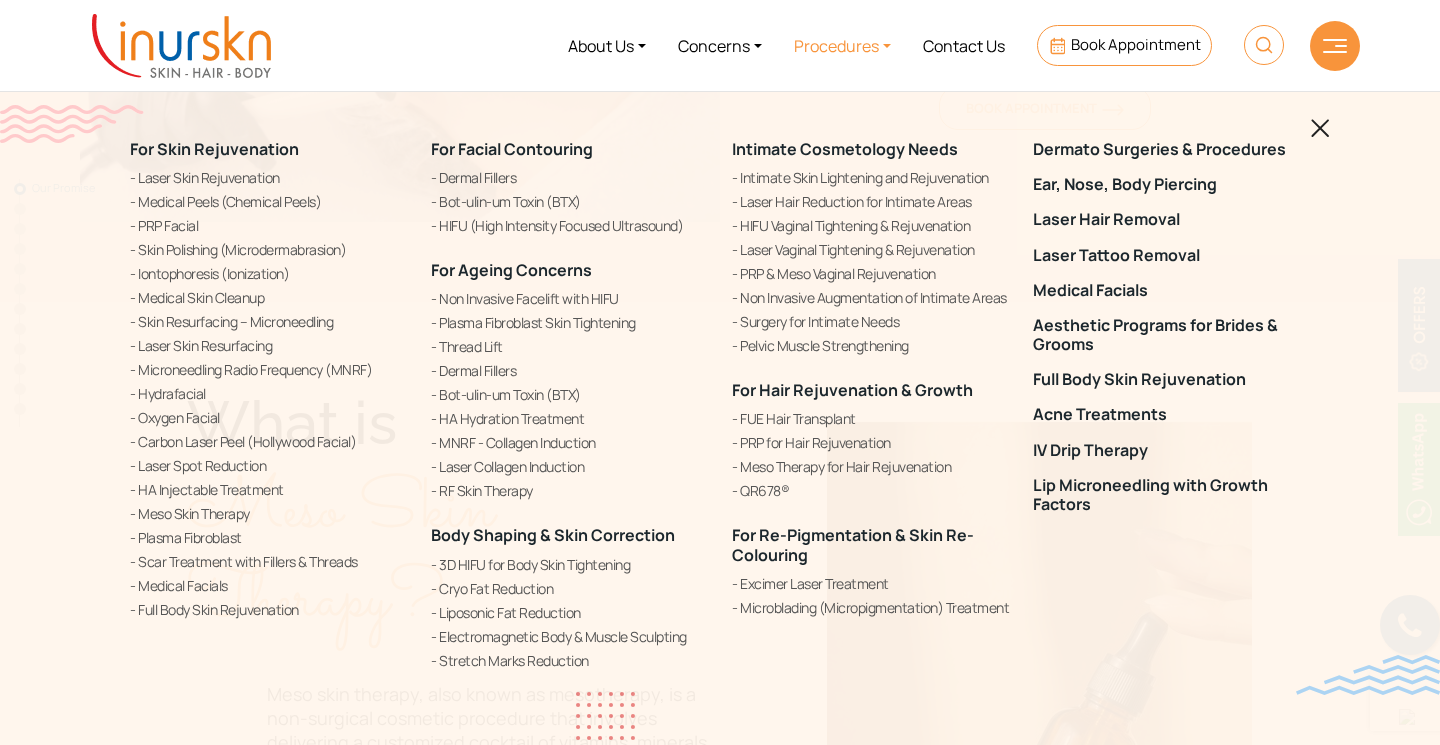click on "Meso Therapy for Hair Rejuvenation" at bounding box center [870, 466] 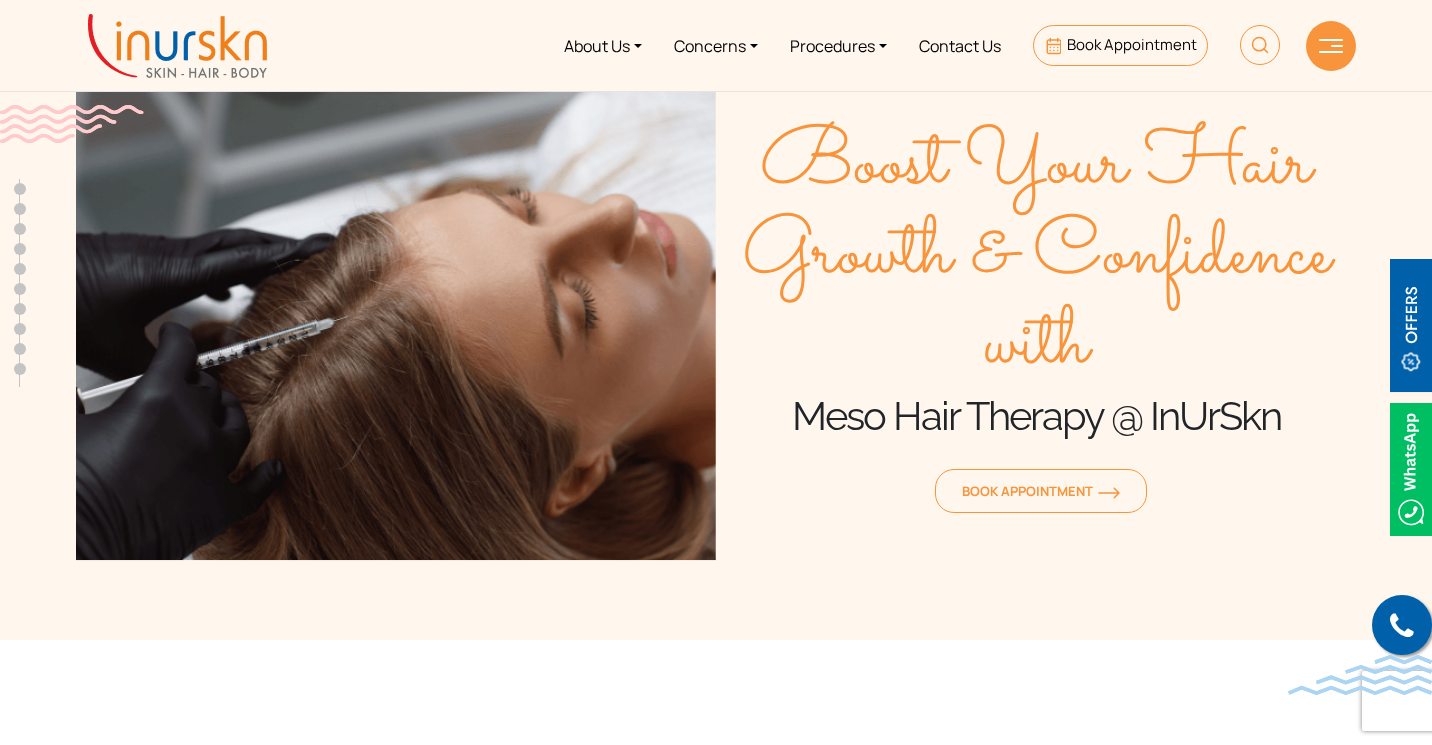 scroll, scrollTop: 0, scrollLeft: 0, axis: both 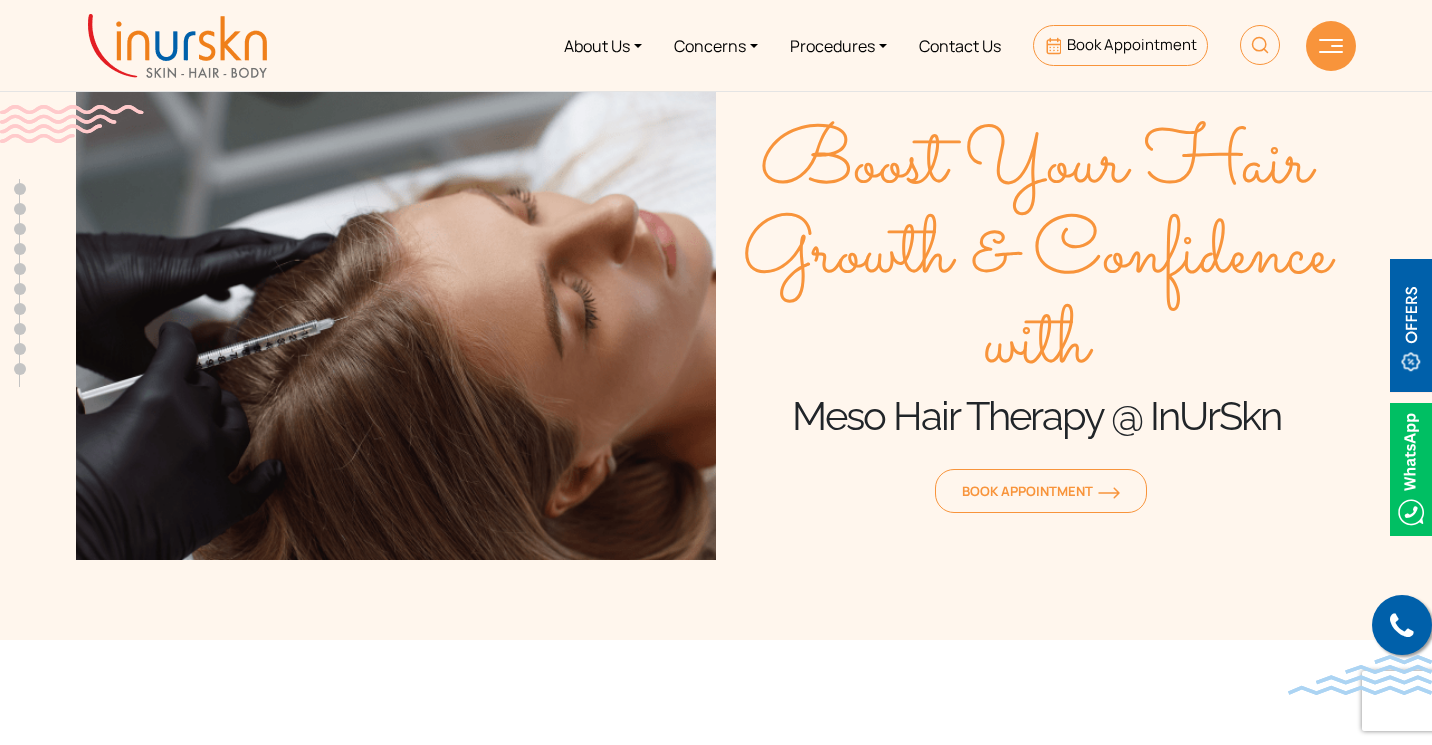 click on "Procedures" at bounding box center [838, 45] 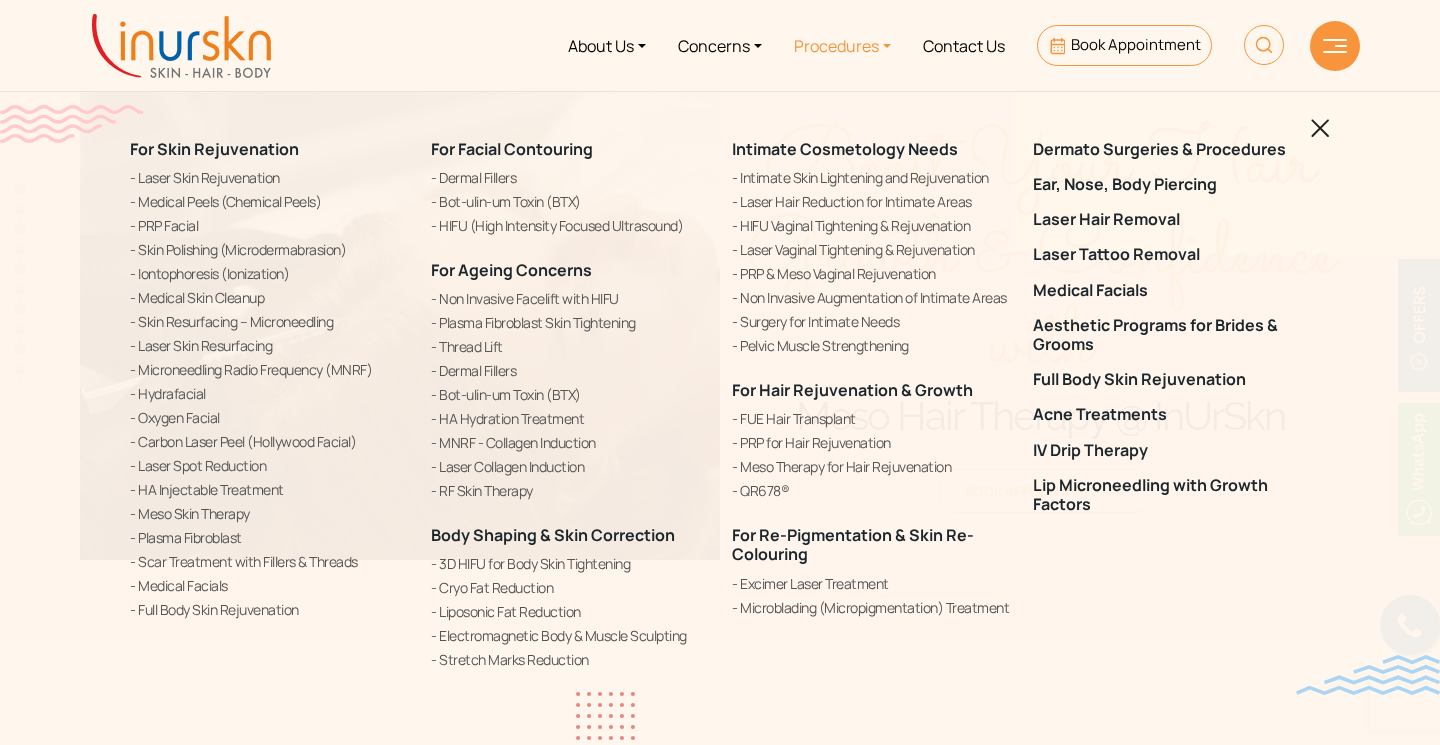 click on "Acne Treatments" at bounding box center (1171, 415) 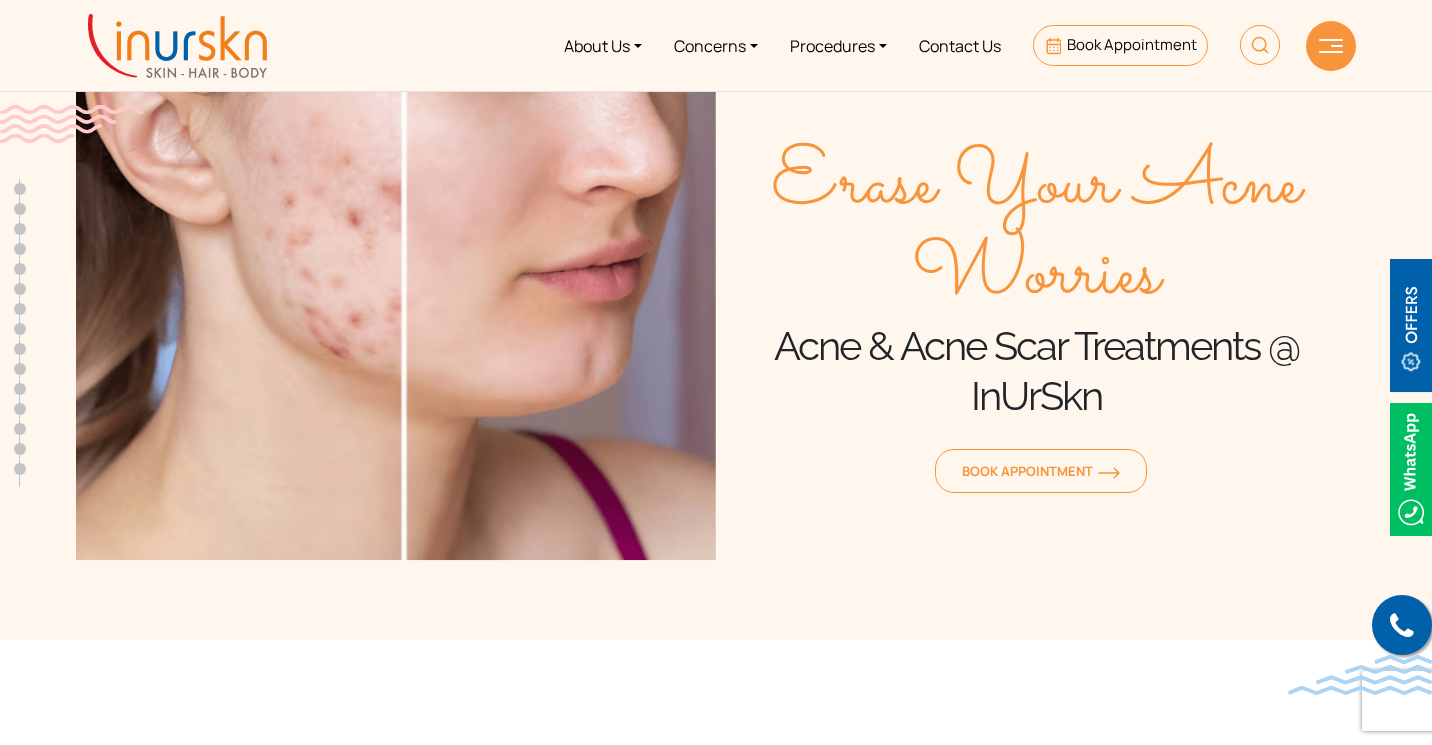 scroll, scrollTop: 0, scrollLeft: 0, axis: both 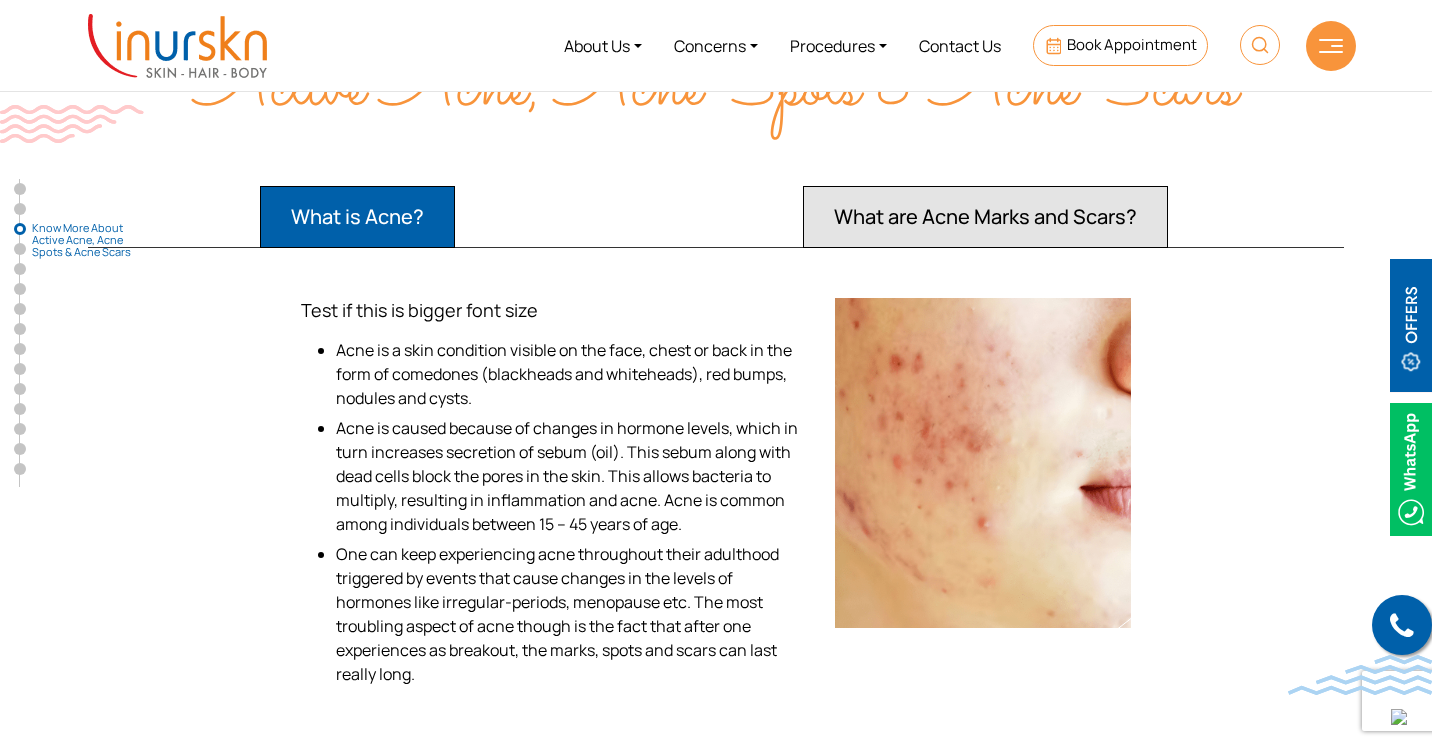click on "What are Acne Marks and Scars?" at bounding box center (357, 217) 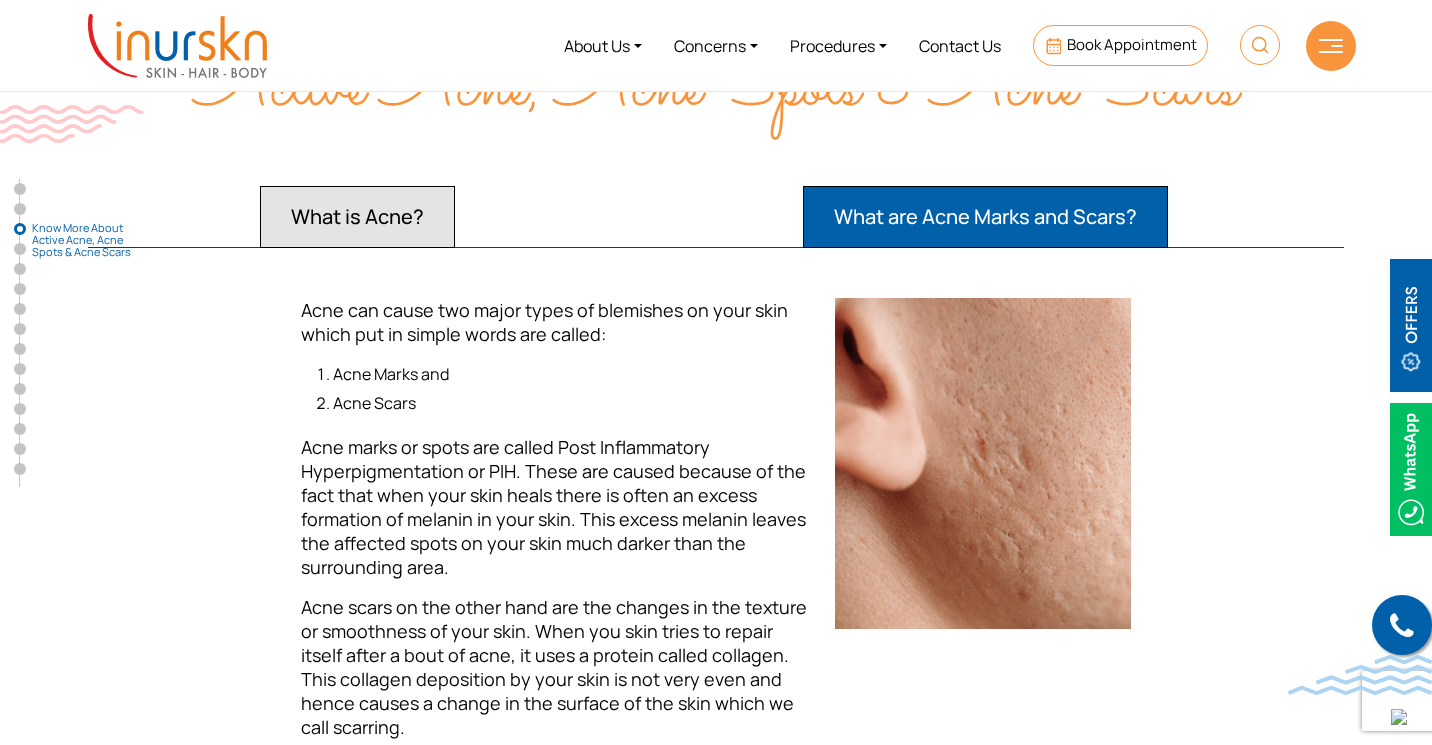 click on "What is Acne?" at bounding box center (357, 217) 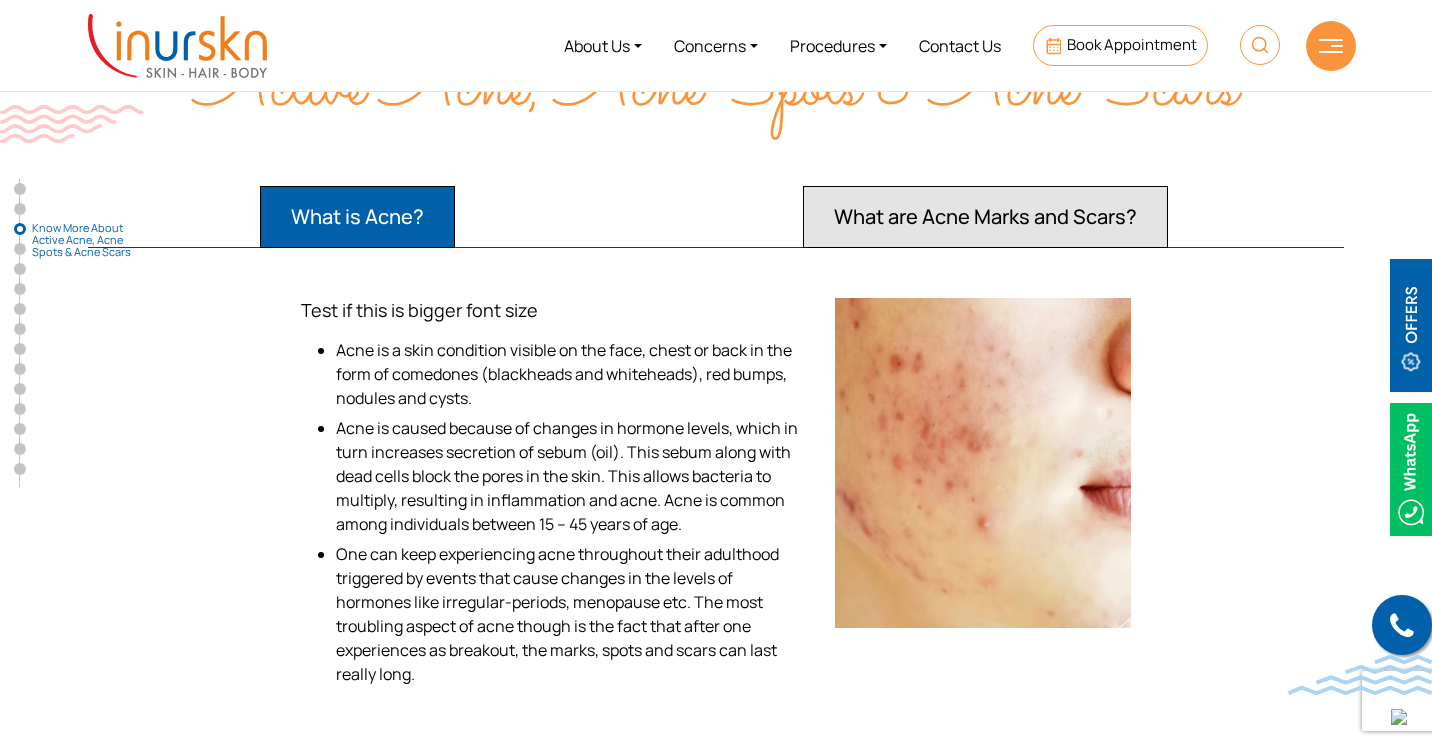 click on "What are Acne Marks and Scars?" at bounding box center [357, 217] 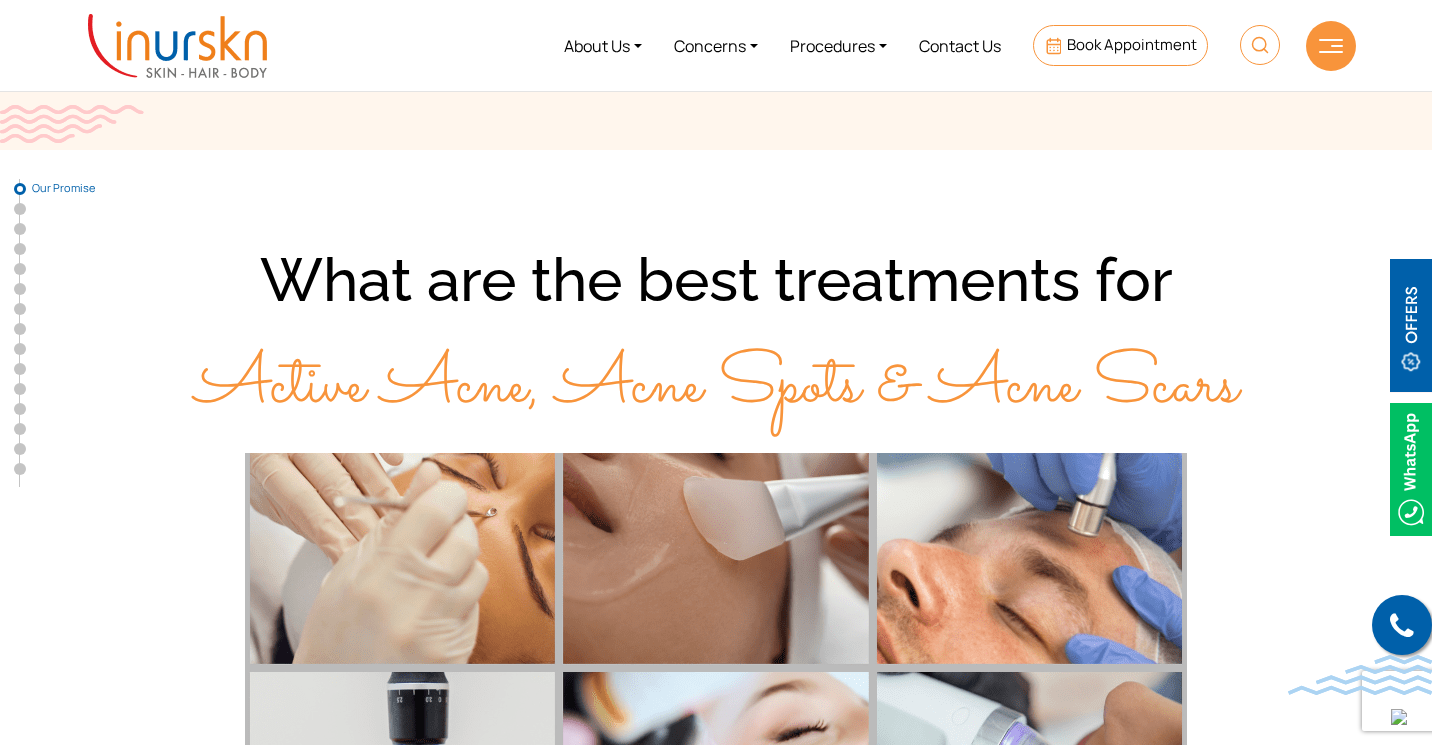 scroll, scrollTop: 483, scrollLeft: 0, axis: vertical 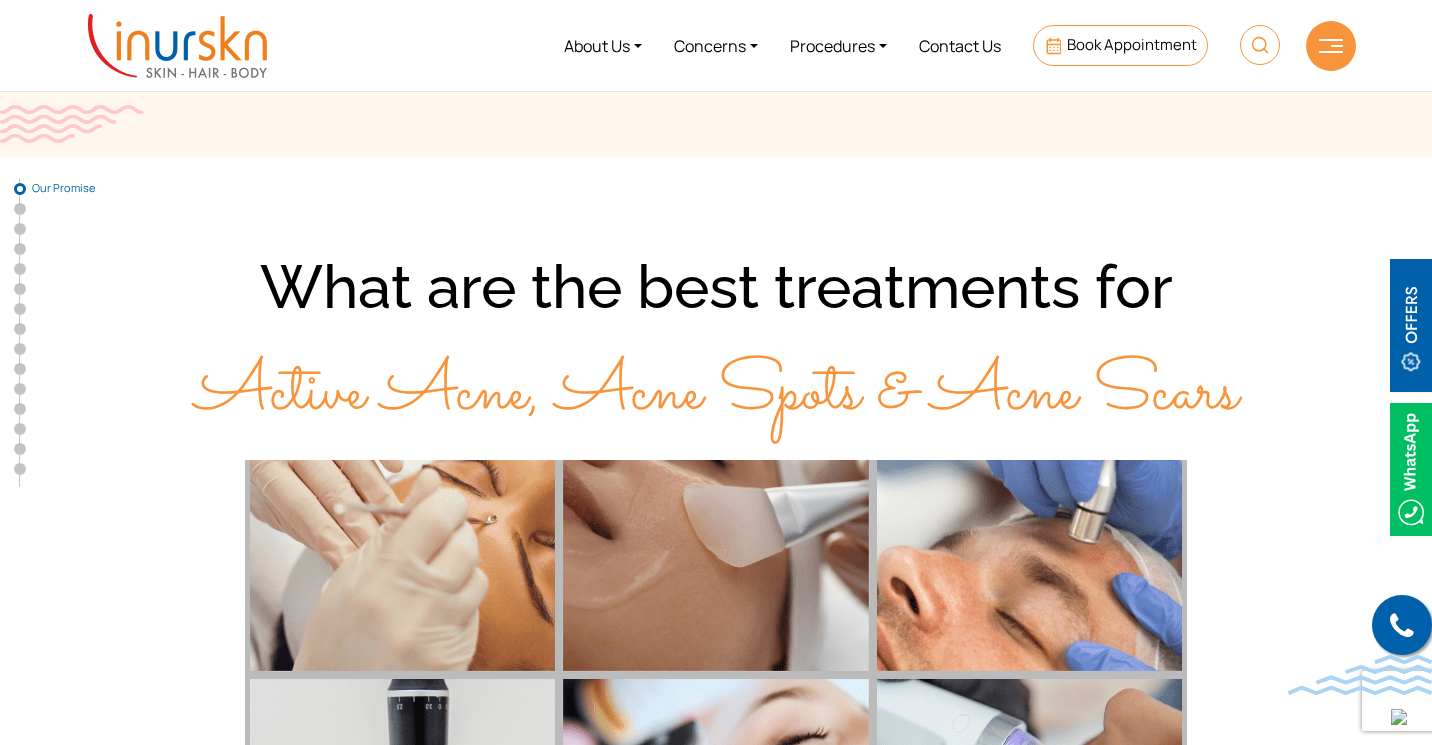 click on "Procedures" at bounding box center [838, 45] 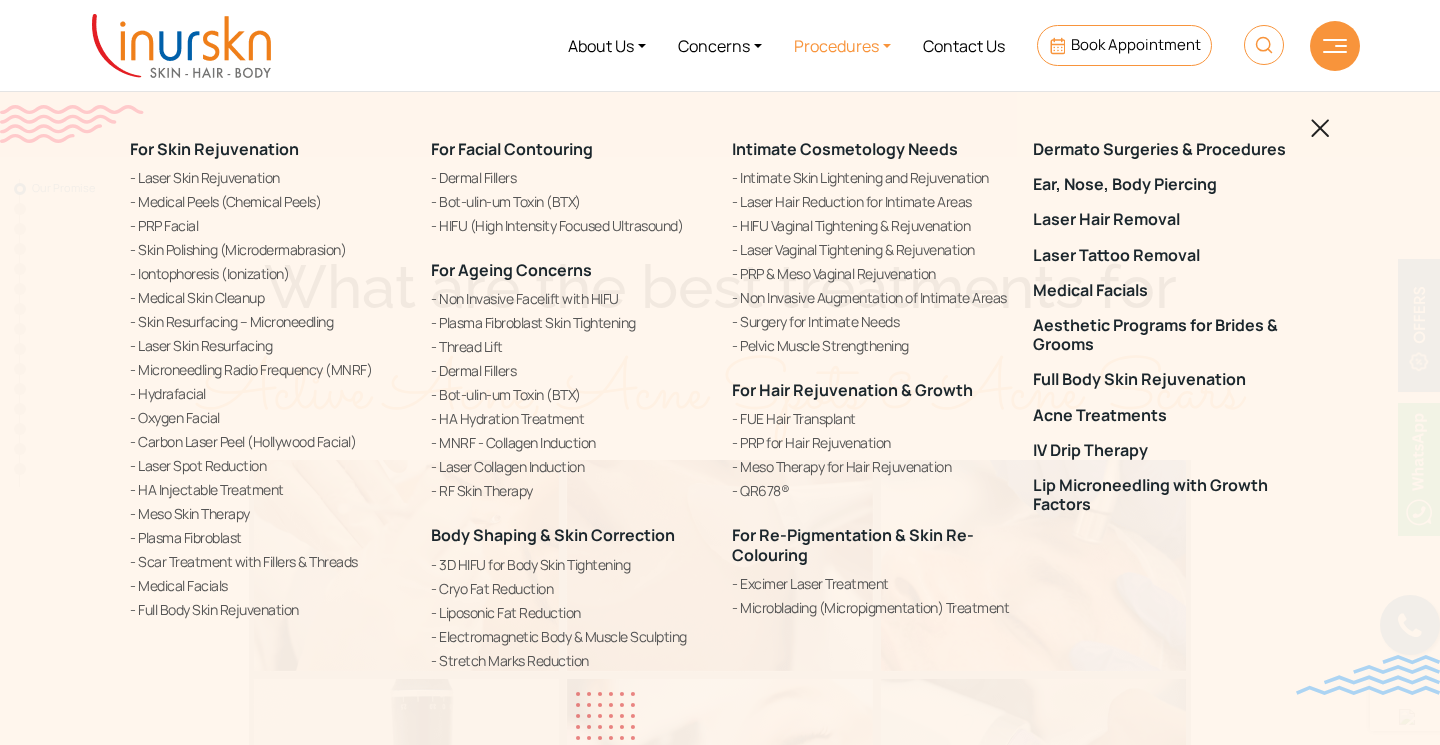 click on "Ear, Nose, Body Piercing" at bounding box center (1171, 184) 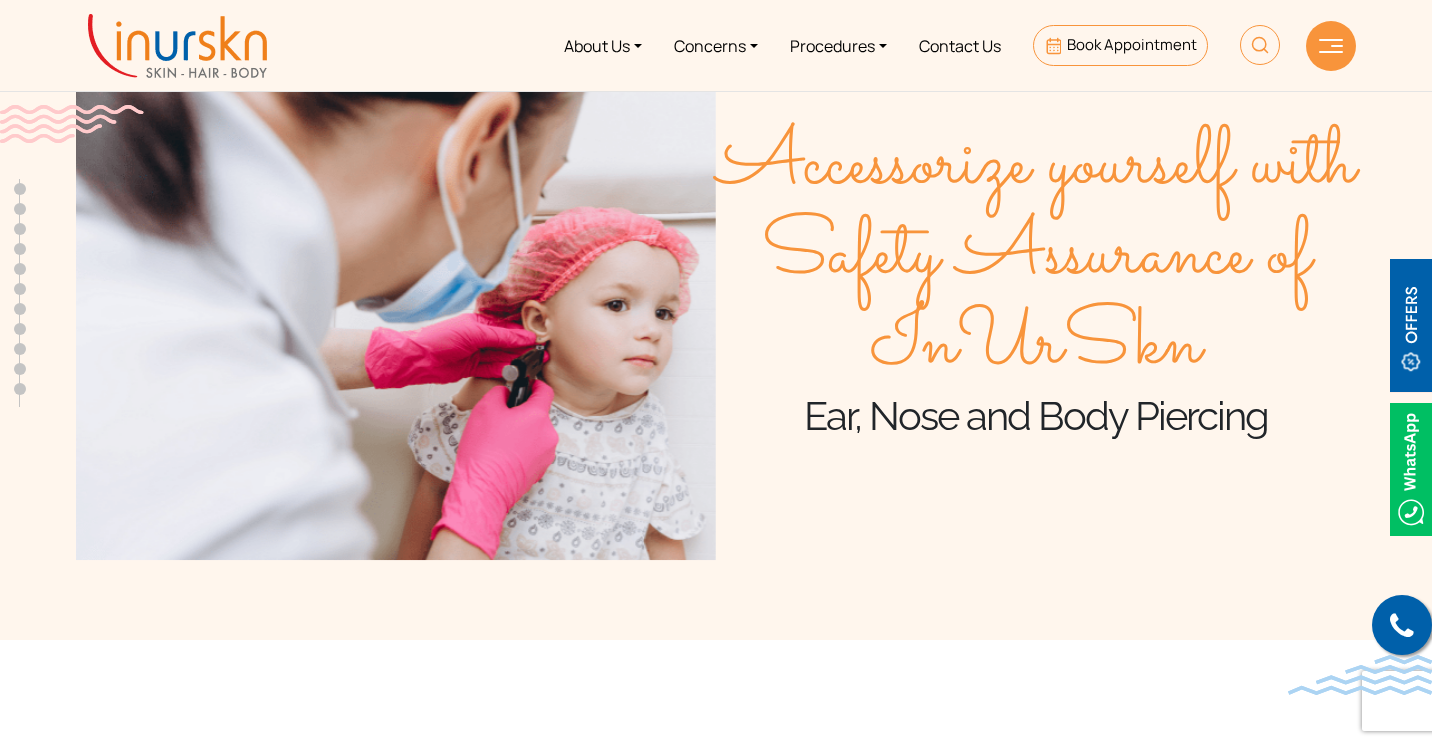 scroll, scrollTop: 0, scrollLeft: 0, axis: both 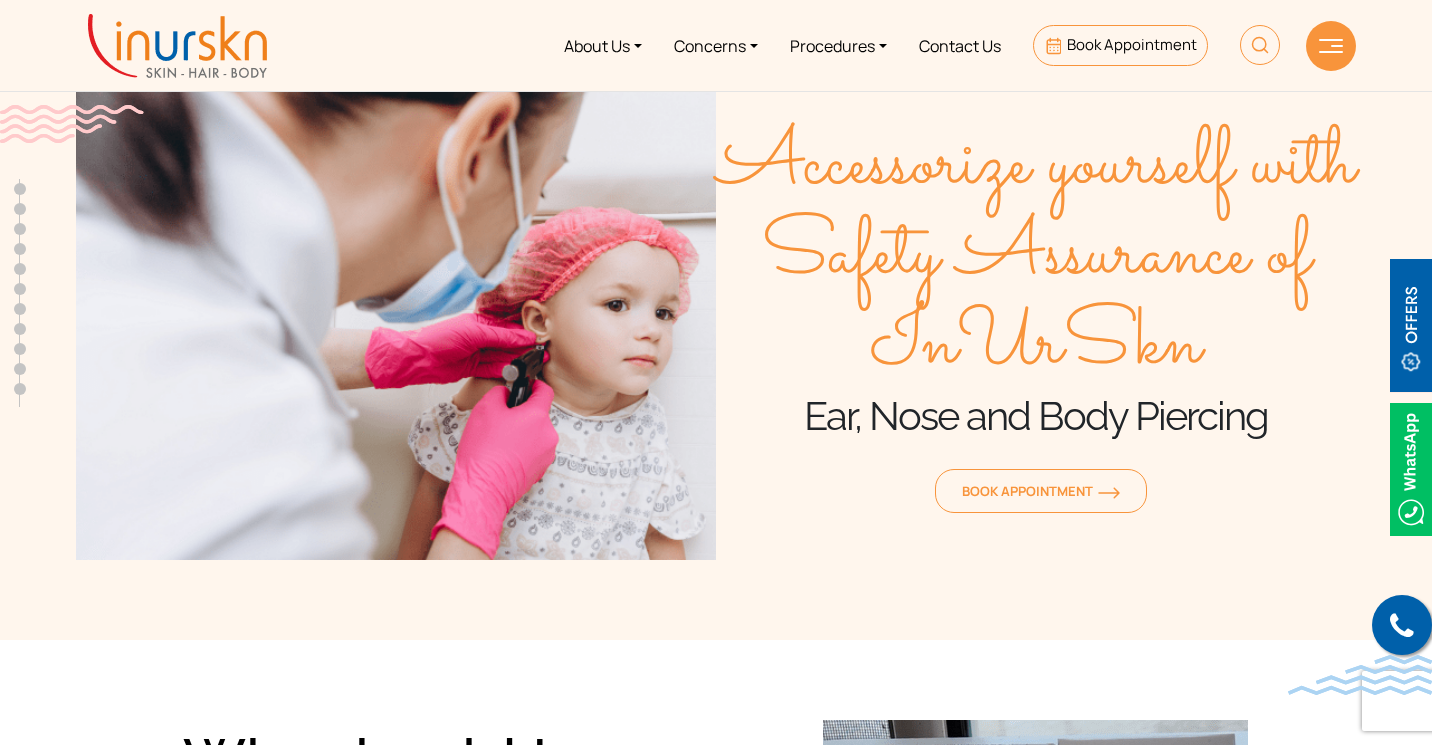 click at bounding box center [1331, 46] 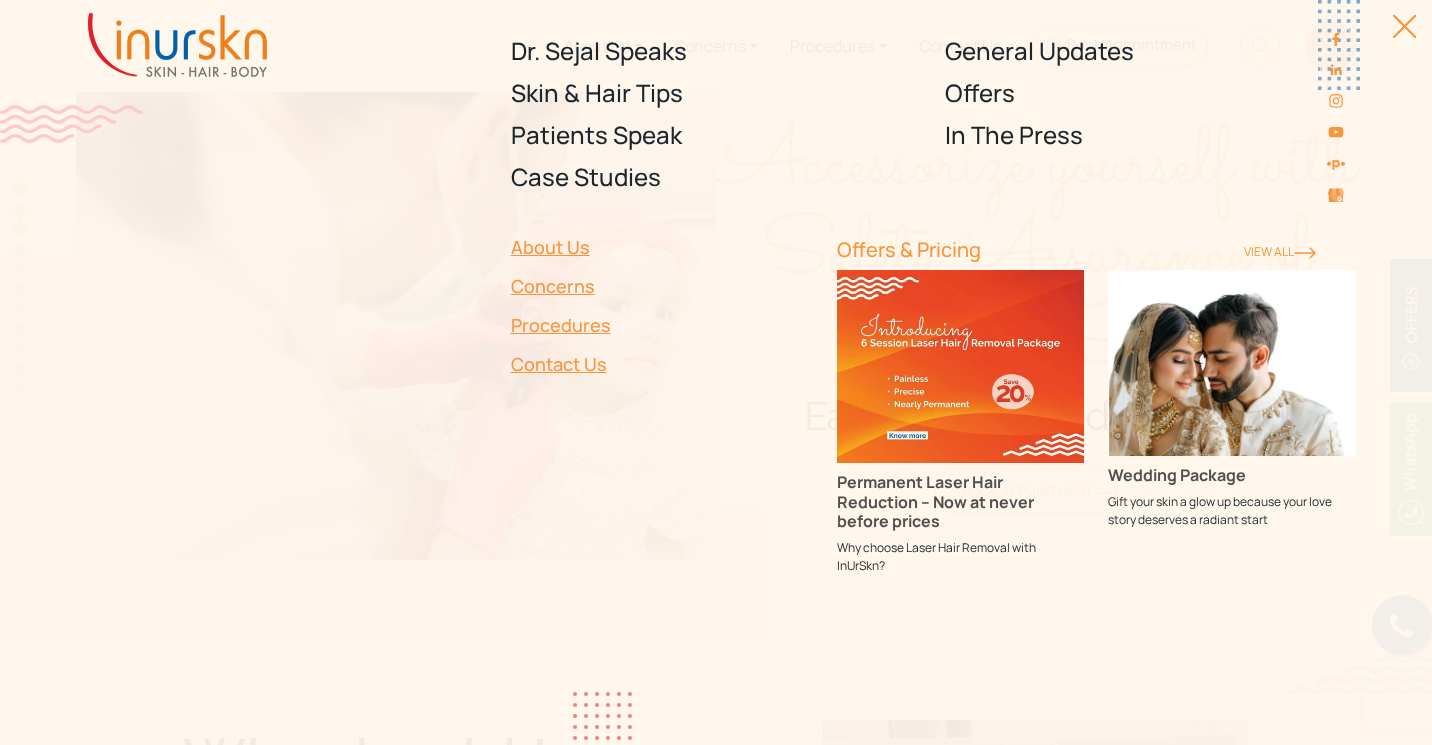 click at bounding box center (1393, 36) 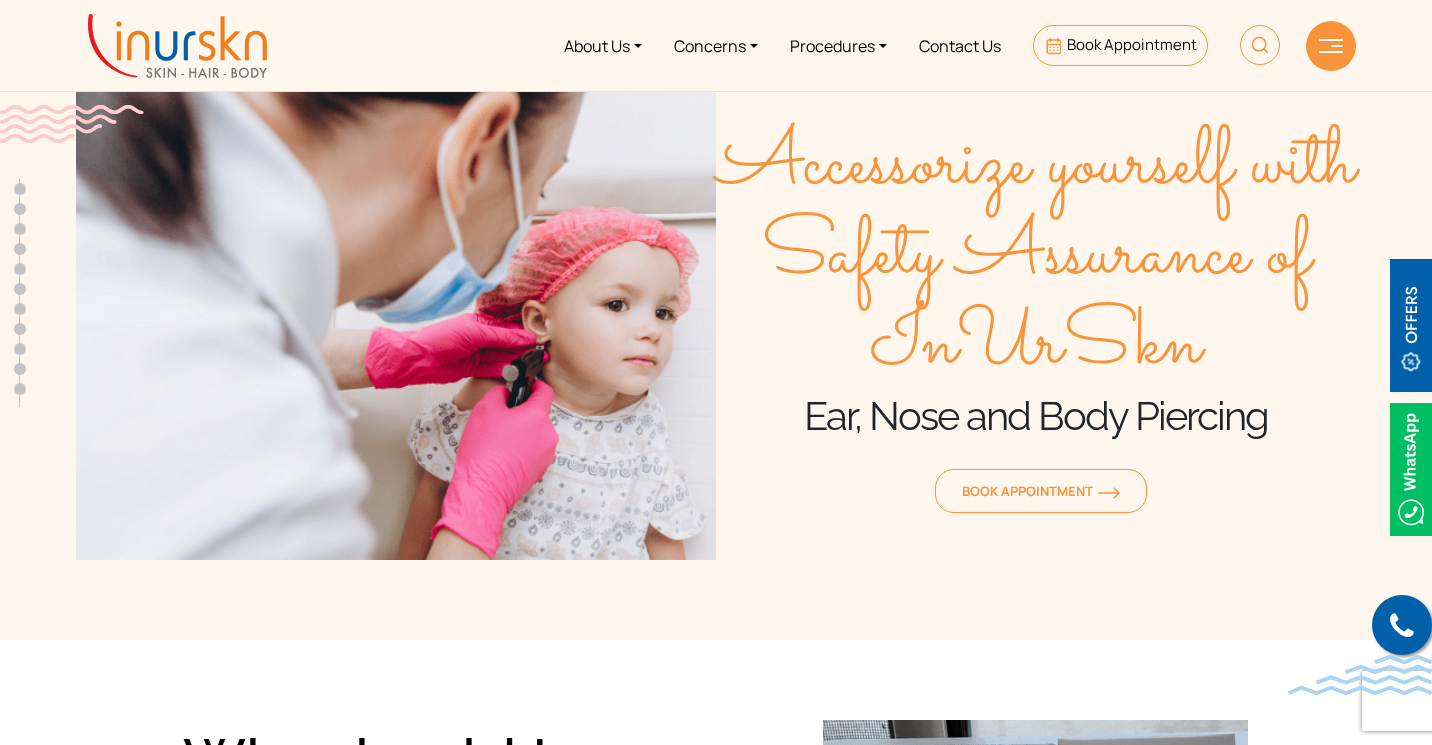 click on "About Us" at bounding box center [603, 45] 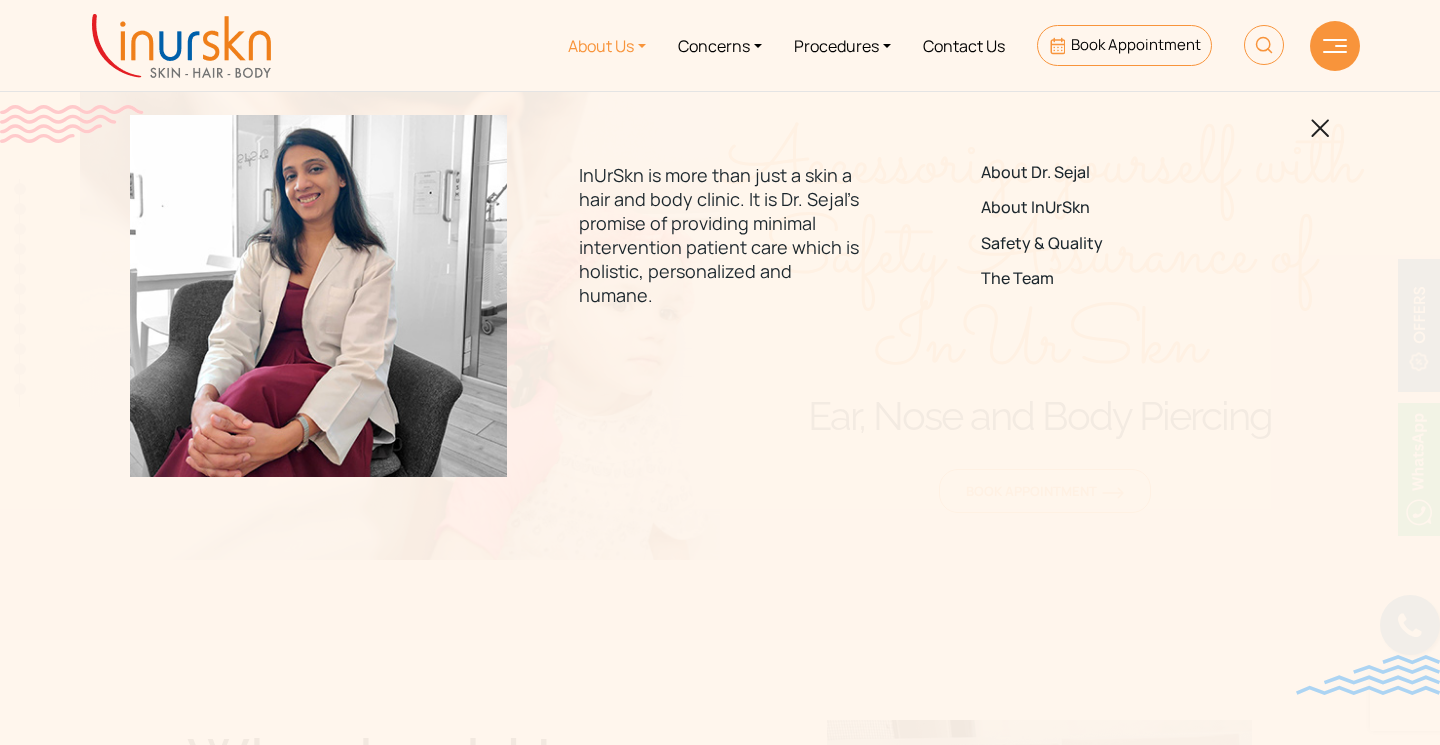 click at bounding box center (1320, 128) 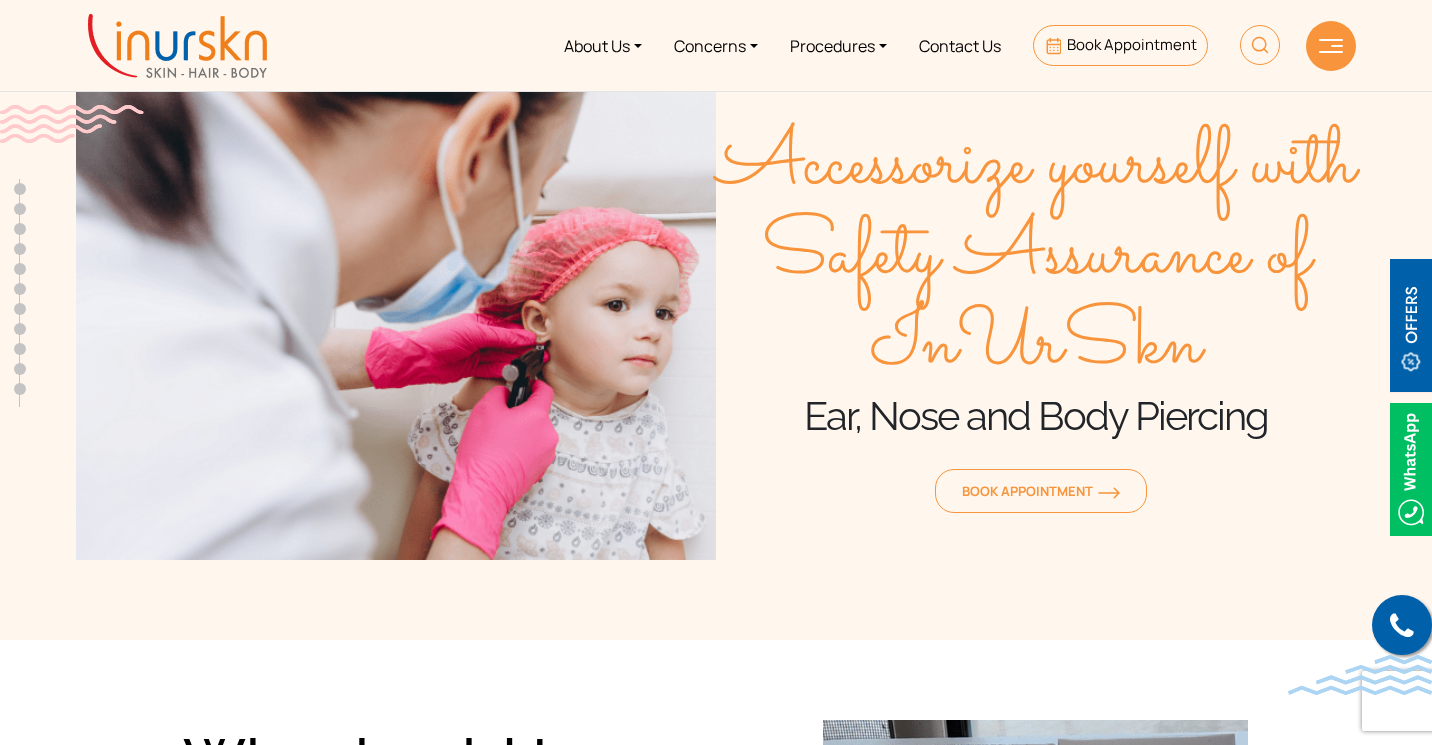click on "Procedures" at bounding box center (838, 45) 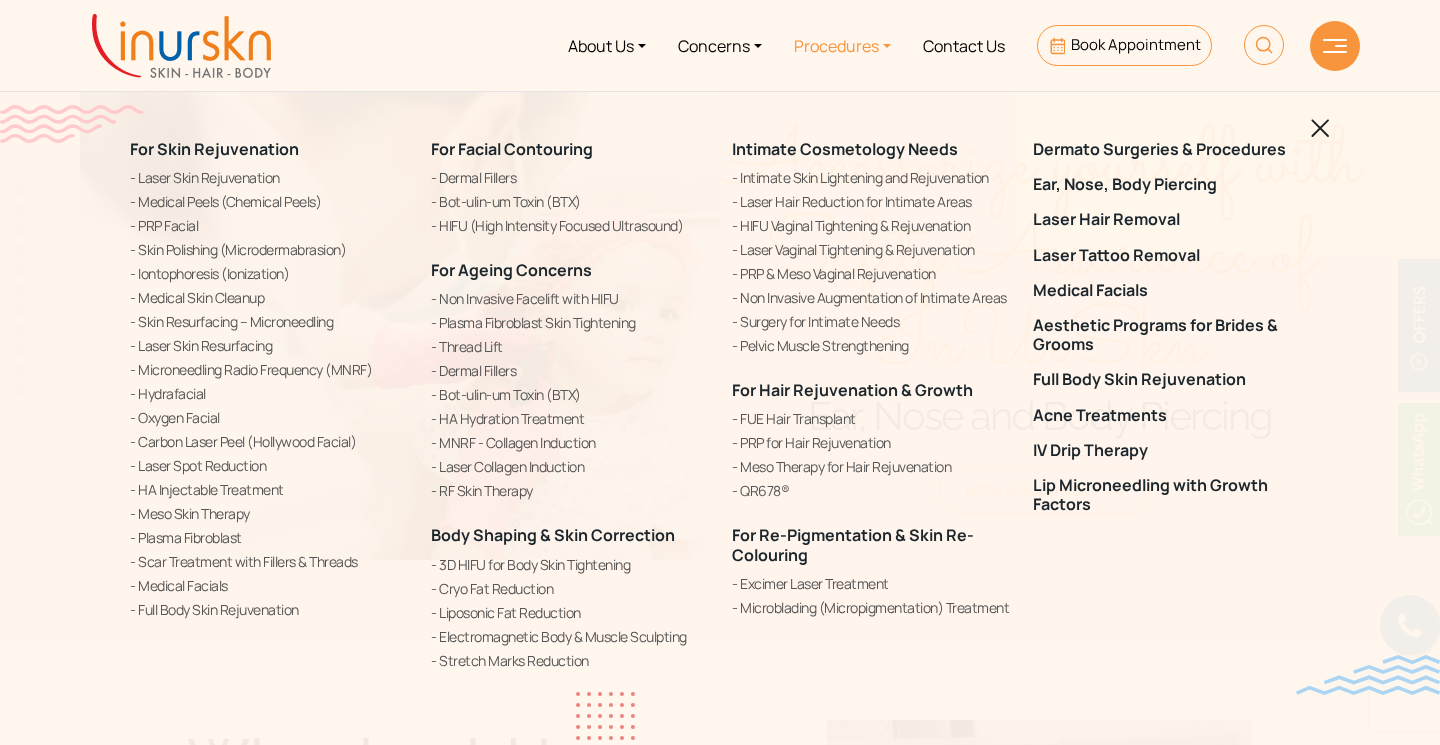 click at bounding box center (1320, 127) 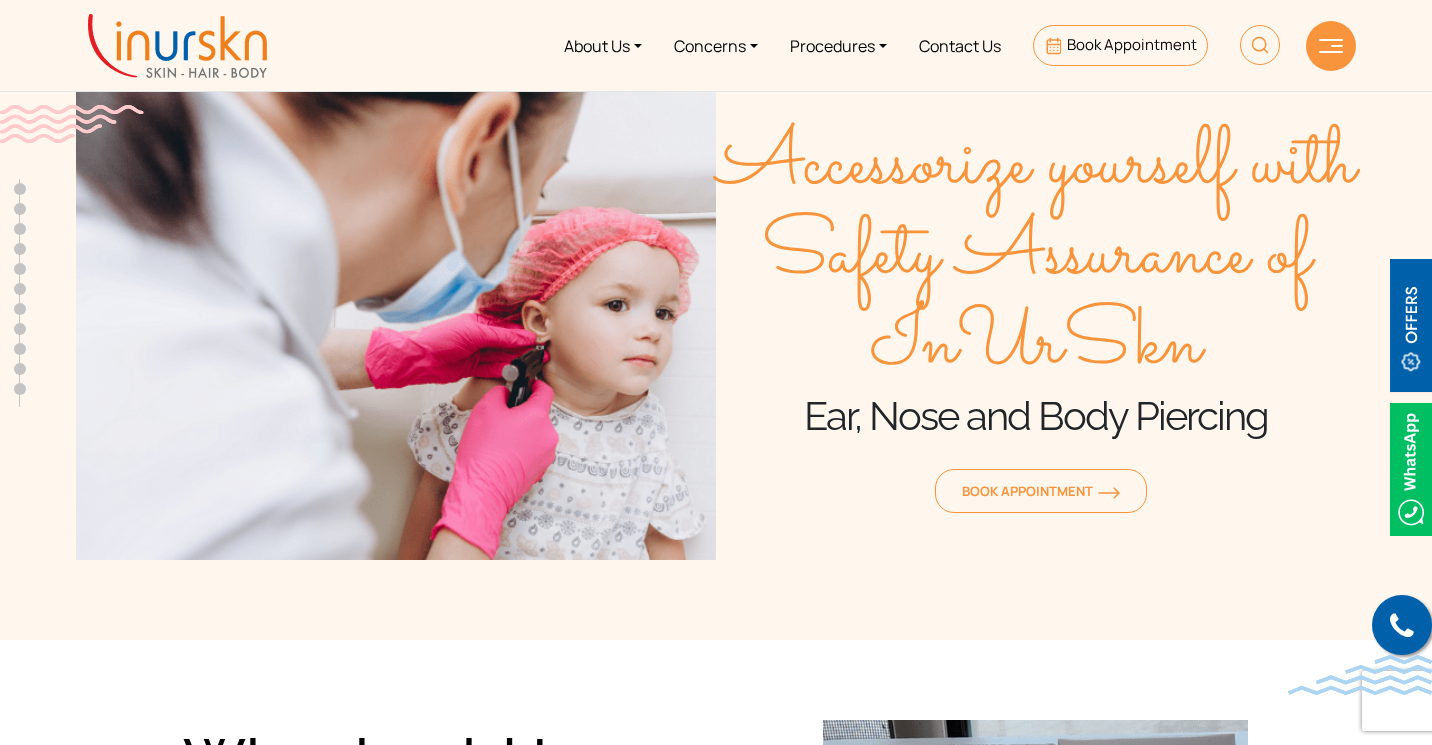 click on "Concerns" at bounding box center [716, 45] 